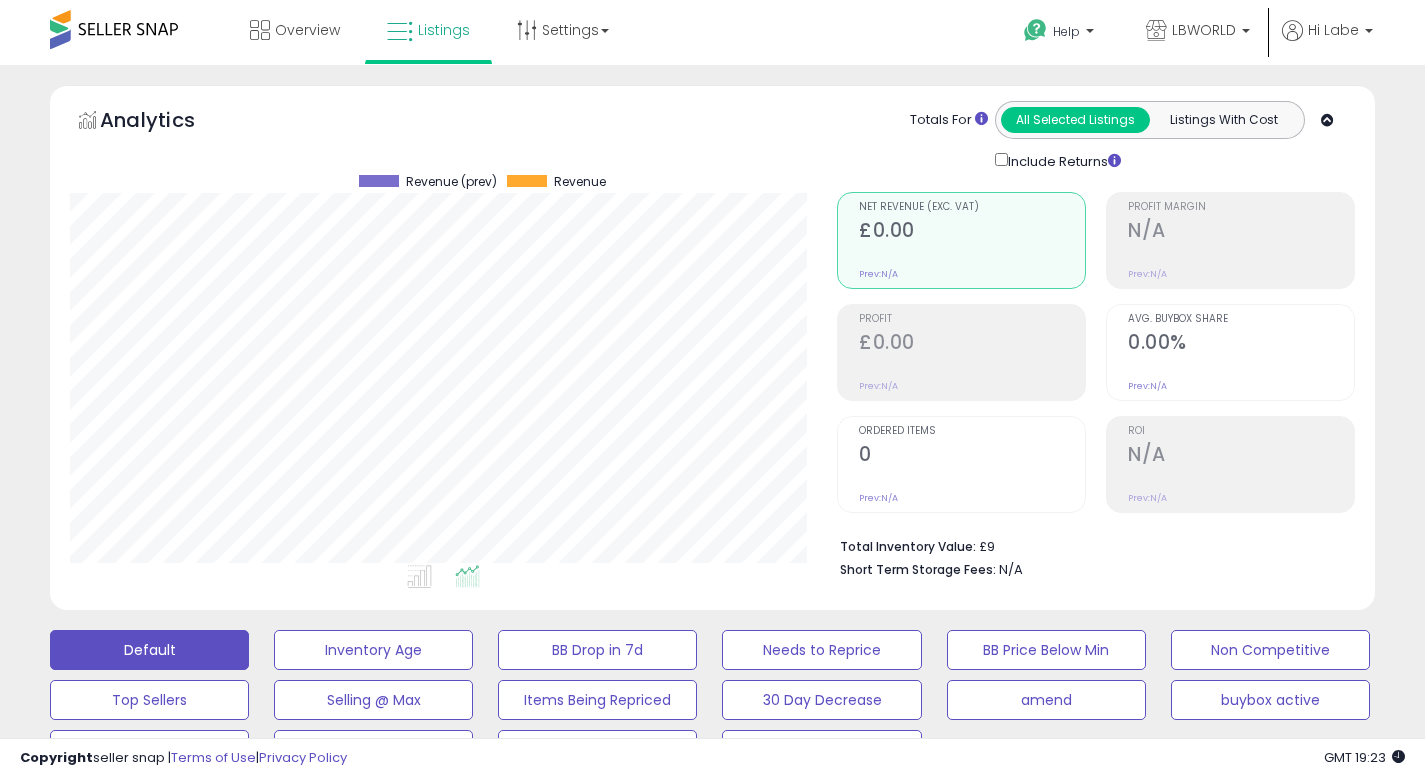 scroll, scrollTop: 633, scrollLeft: 0, axis: vertical 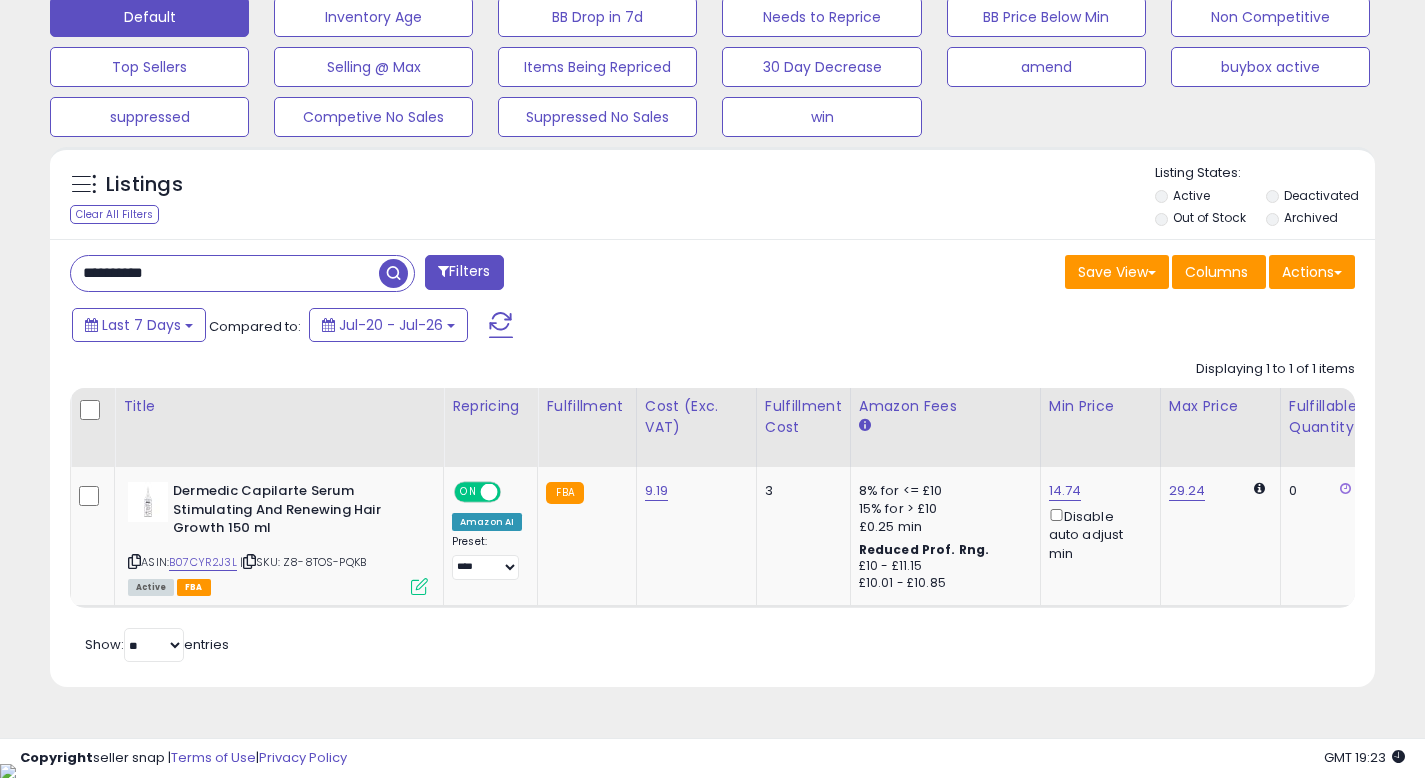 type on "**********" 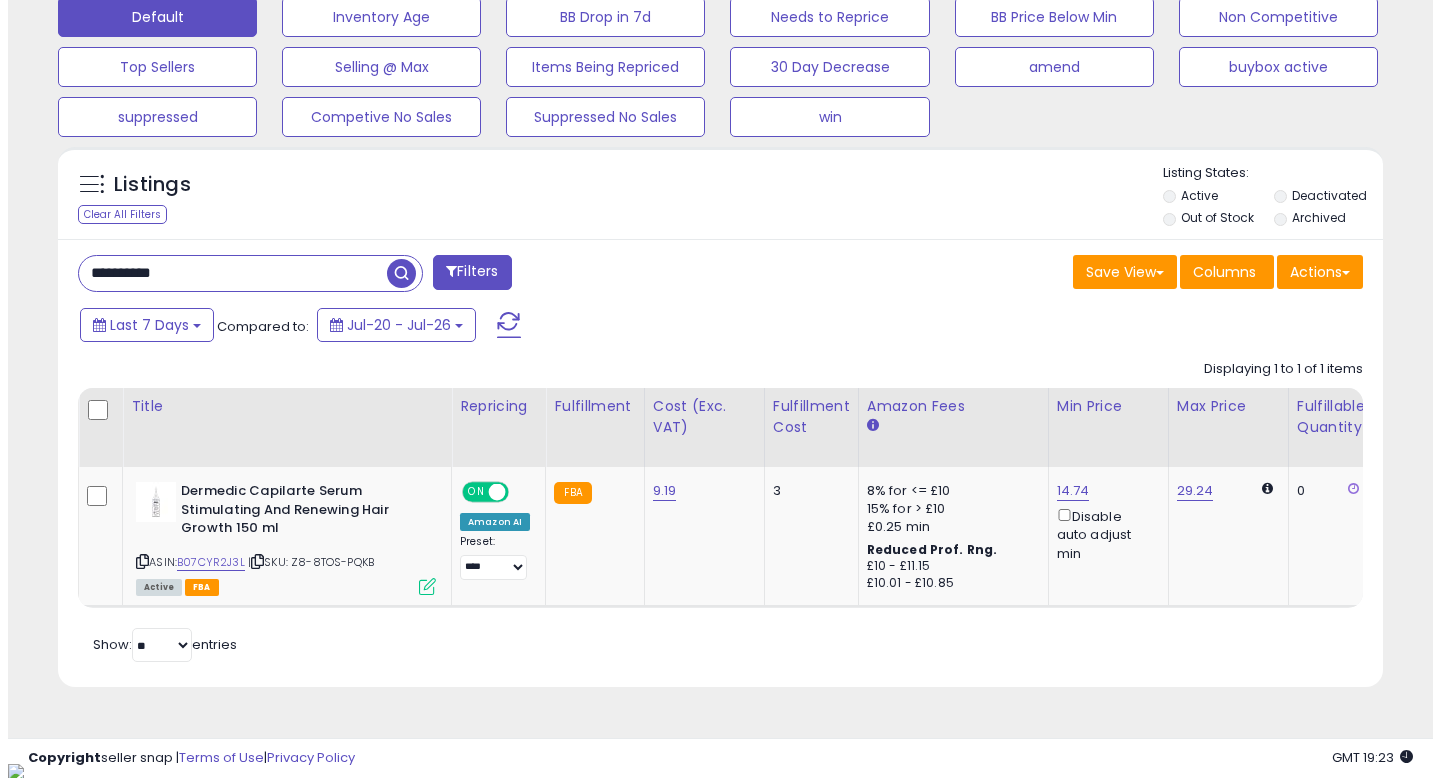 scroll, scrollTop: 492, scrollLeft: 0, axis: vertical 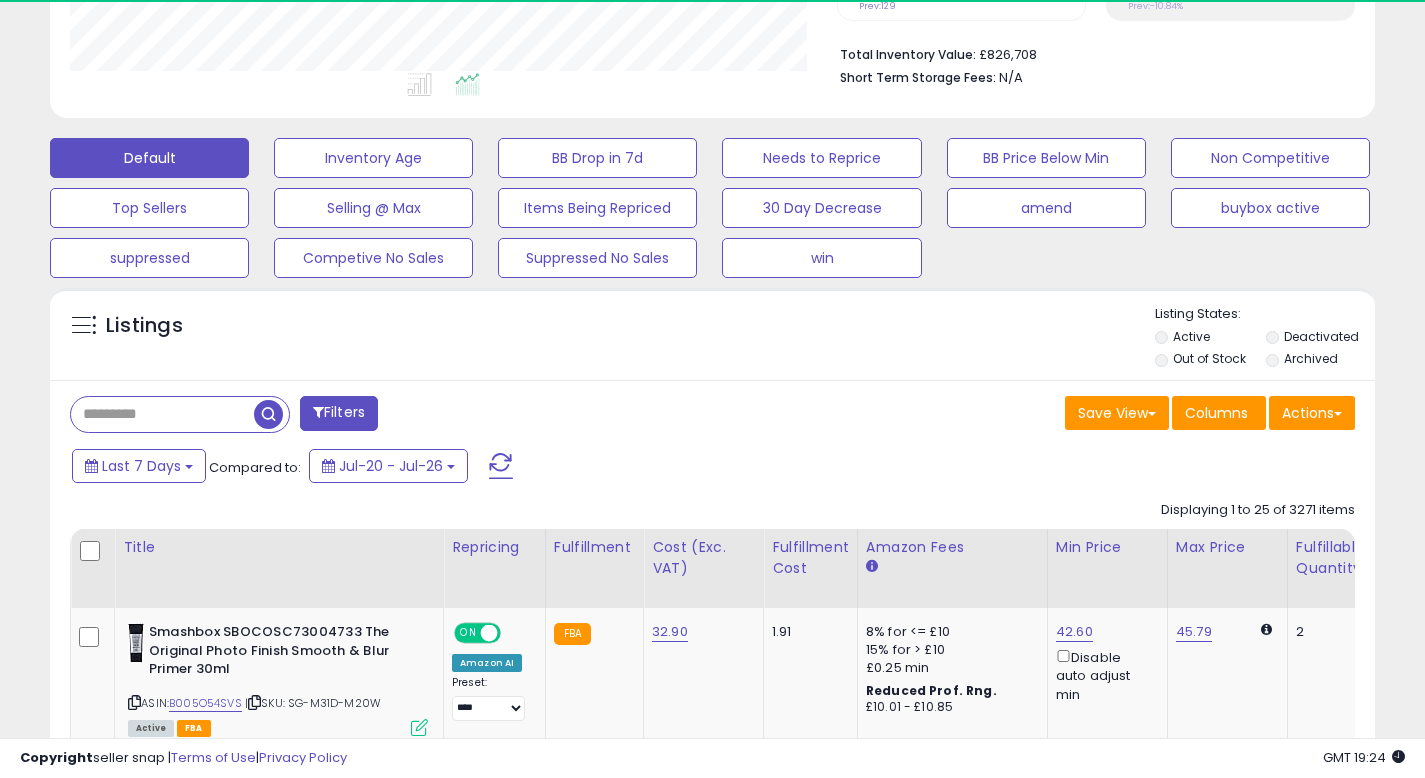 click at bounding box center [162, 414] 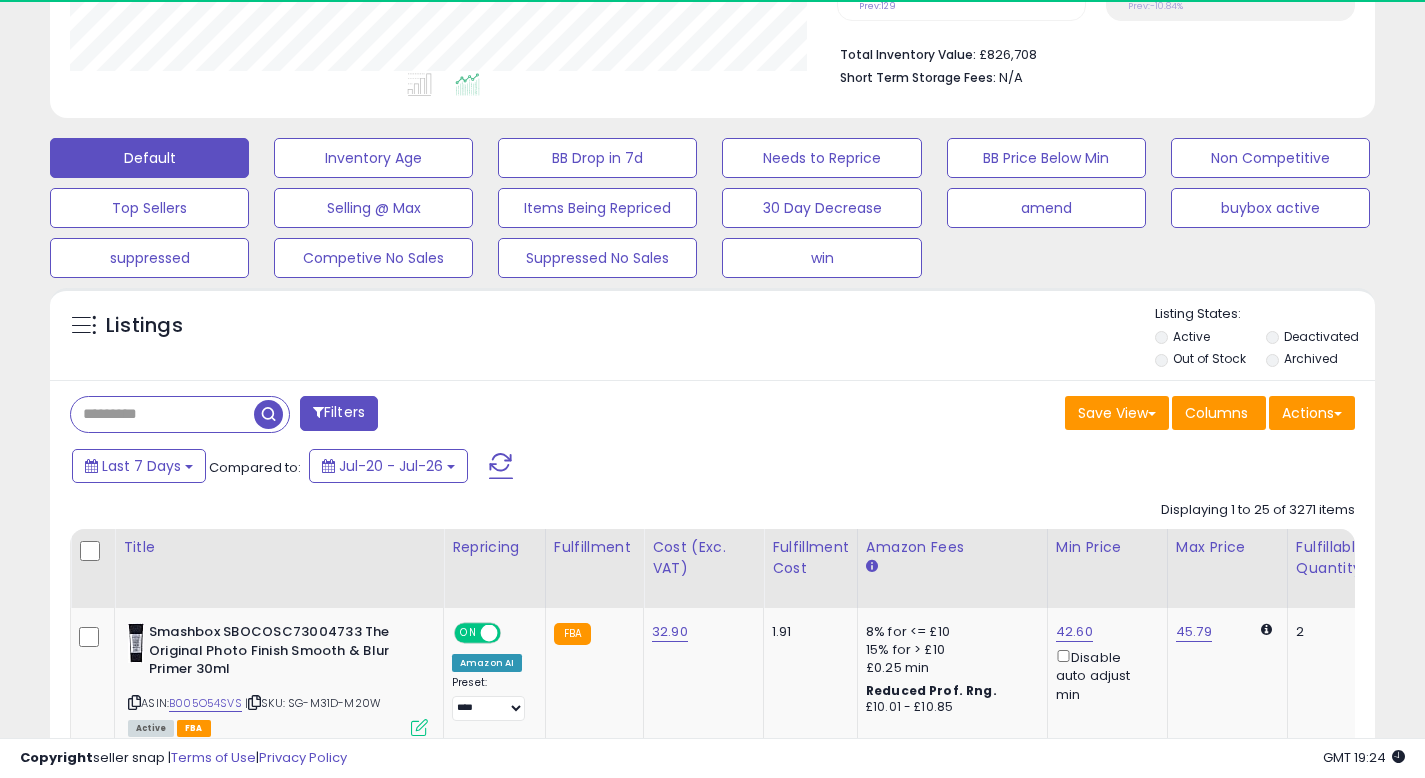 scroll, scrollTop: 999590, scrollLeft: 999233, axis: both 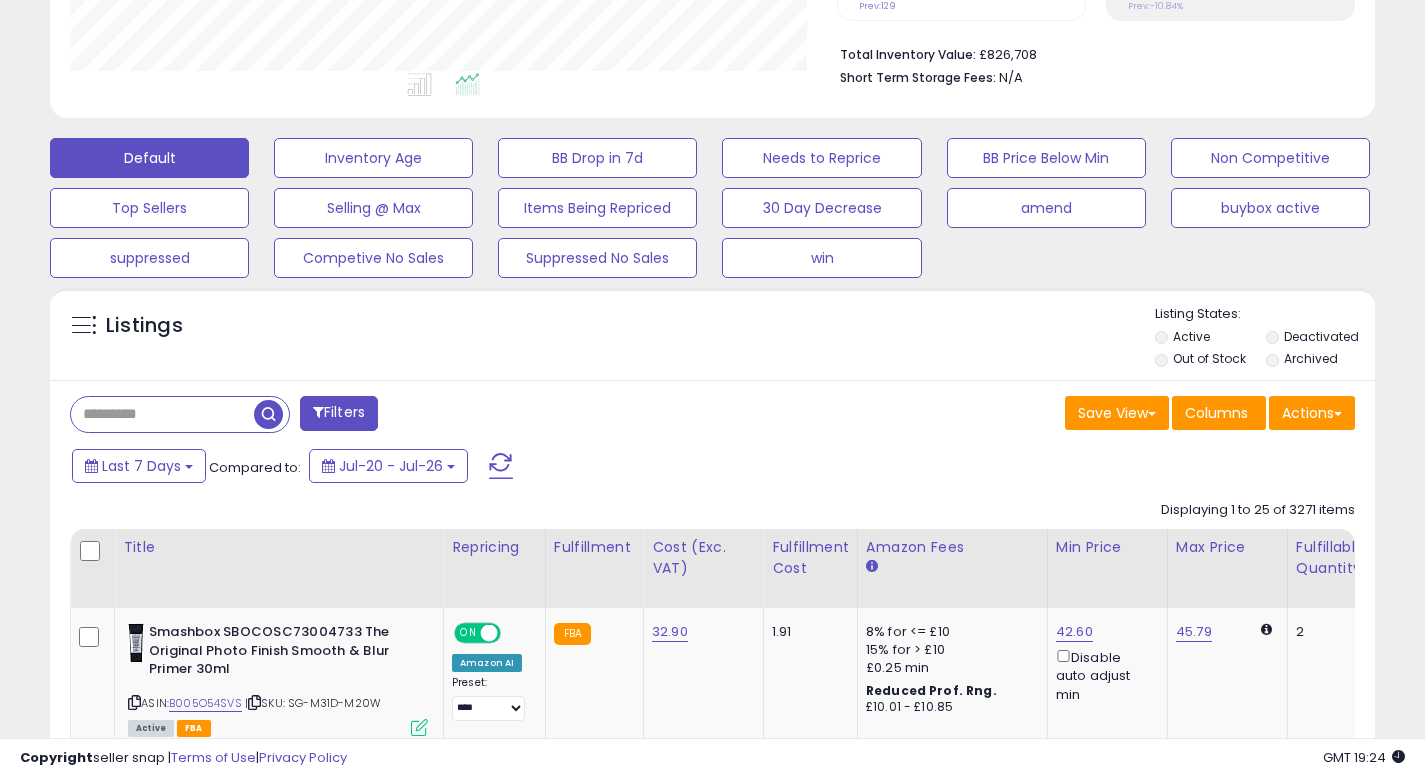 type on "*" 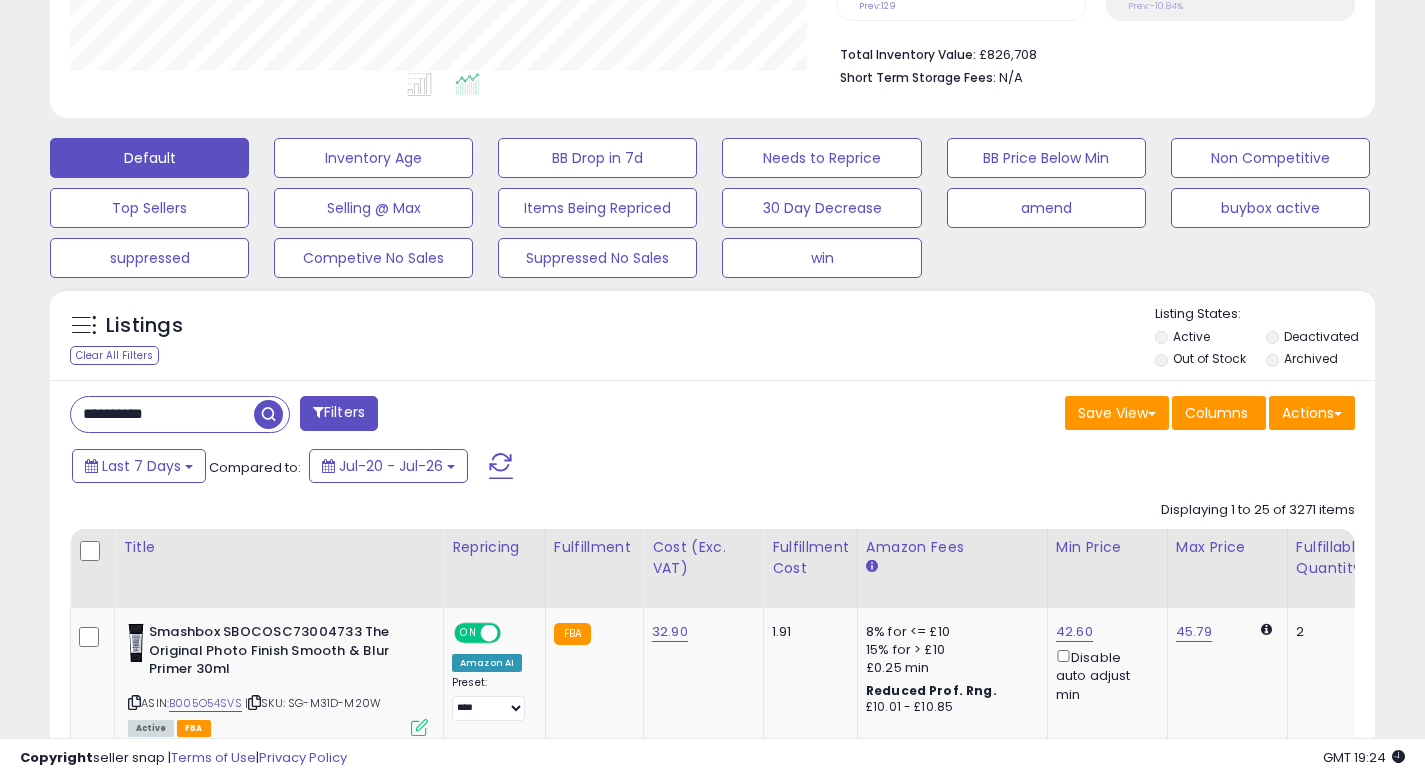 type on "**********" 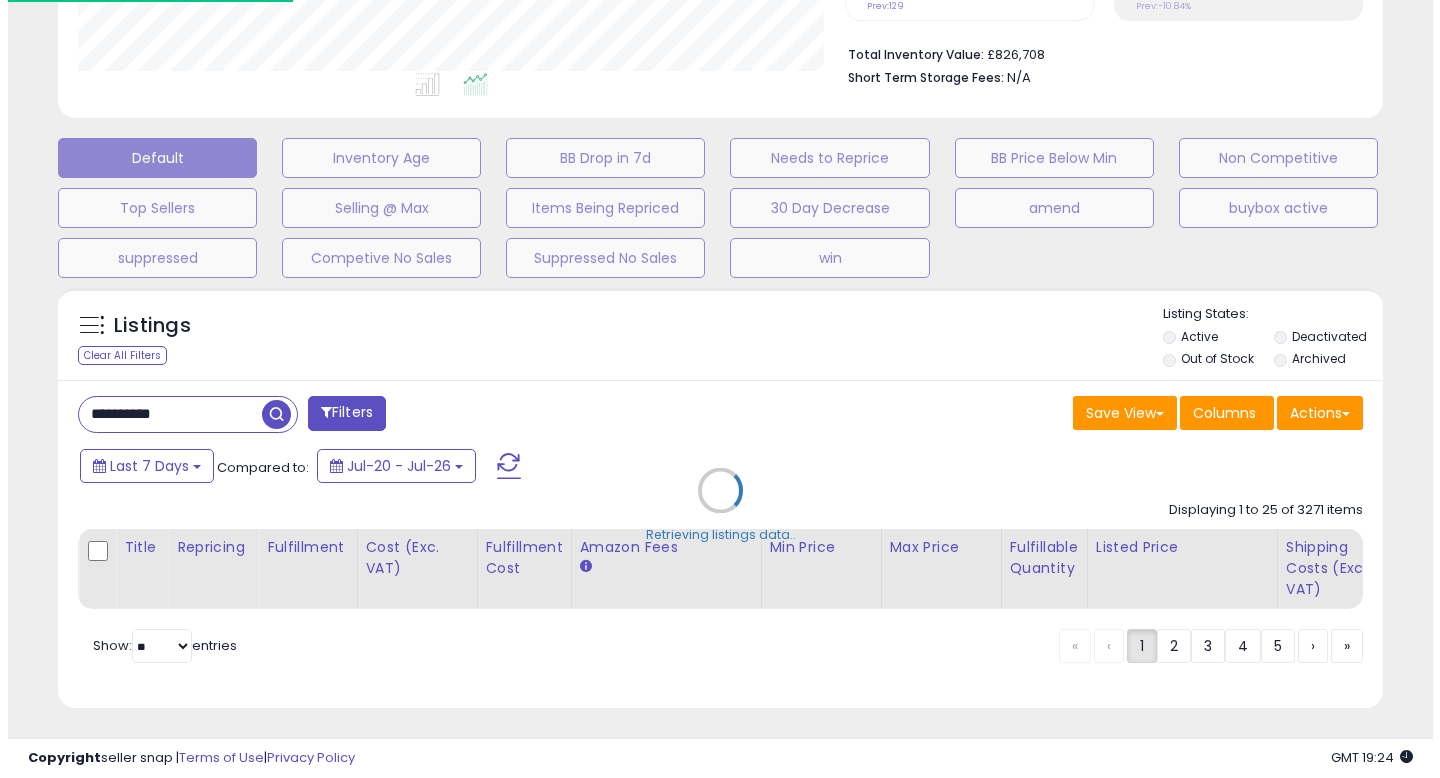 scroll, scrollTop: 999590, scrollLeft: 999224, axis: both 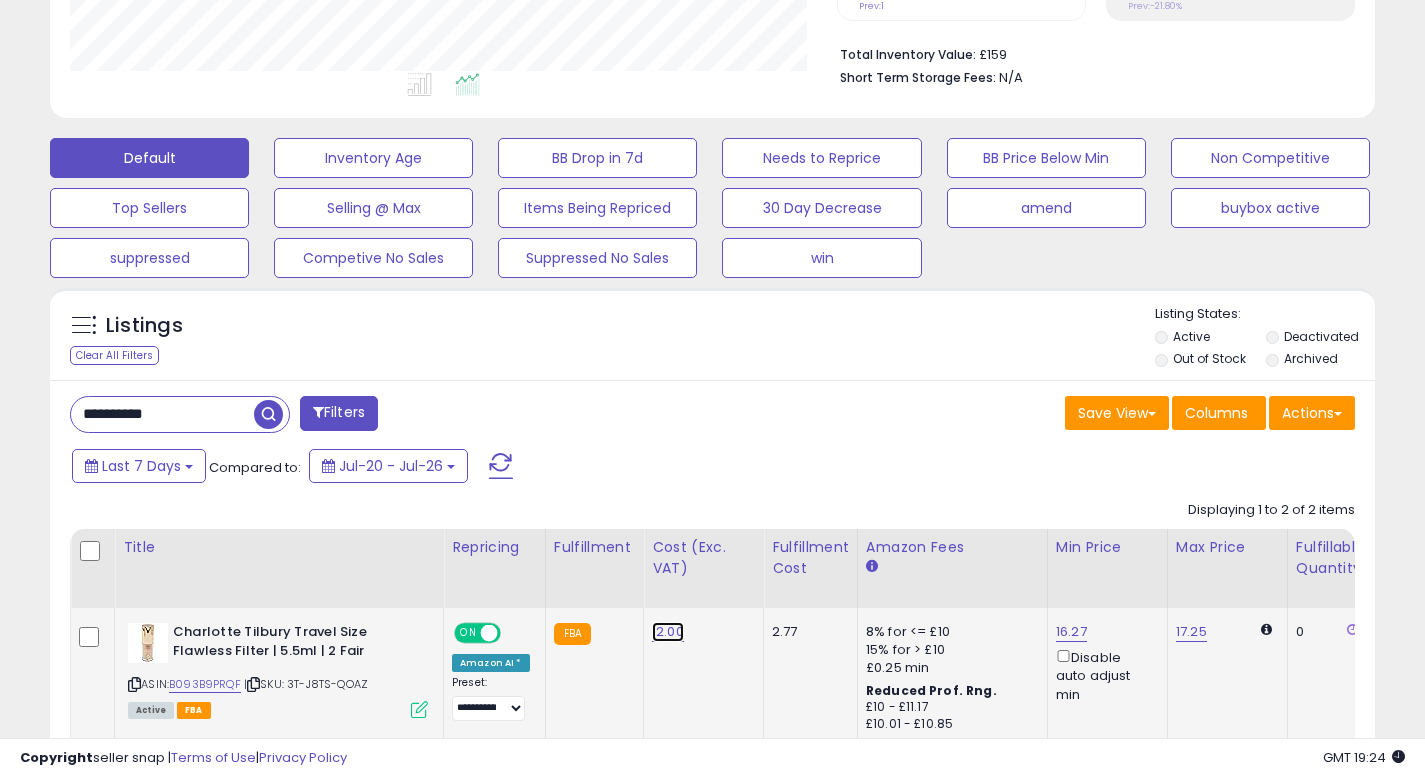 click on "12.00" at bounding box center (668, 632) 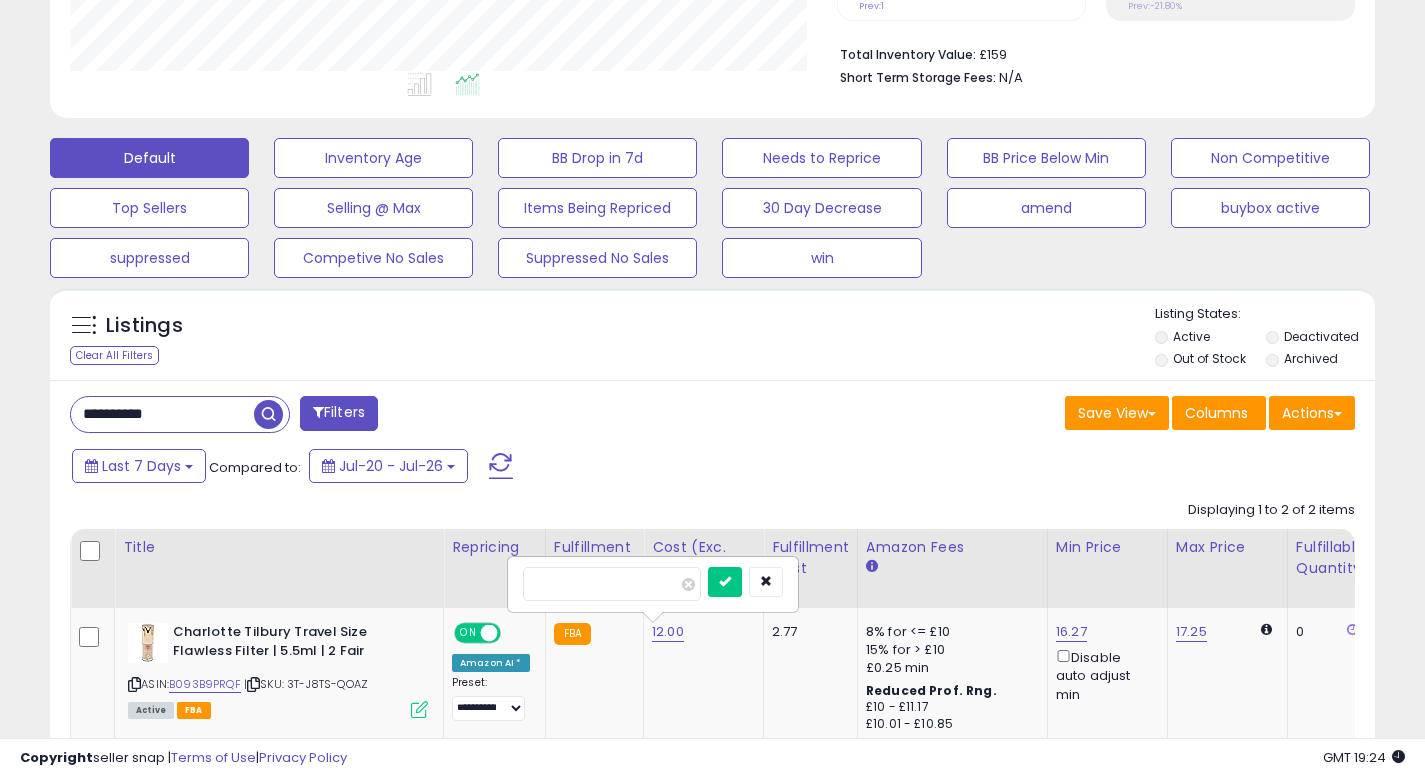 click on "Last 7 Days
Compared to:
Jul-20 - Jul-26" at bounding box center (549, 468) 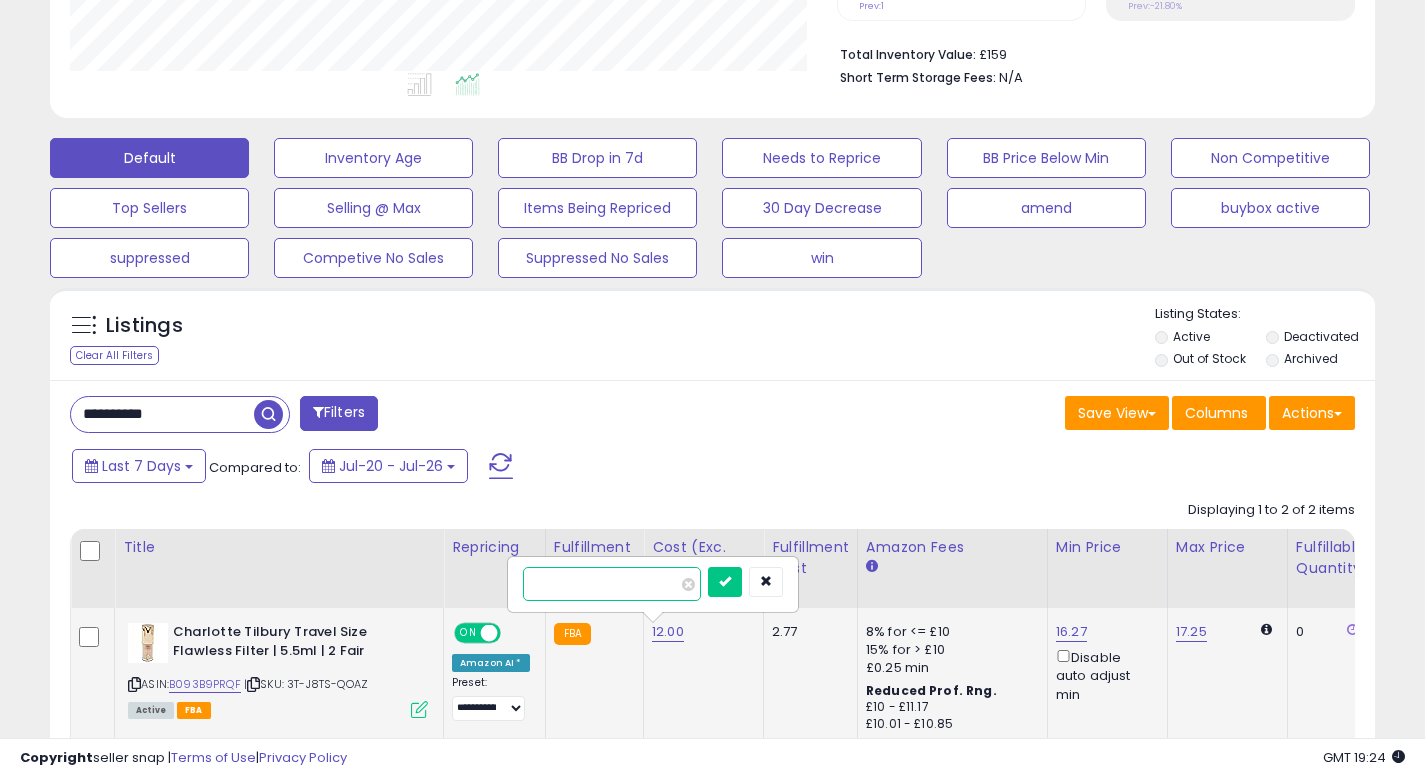 click on "*****" at bounding box center (612, 584) 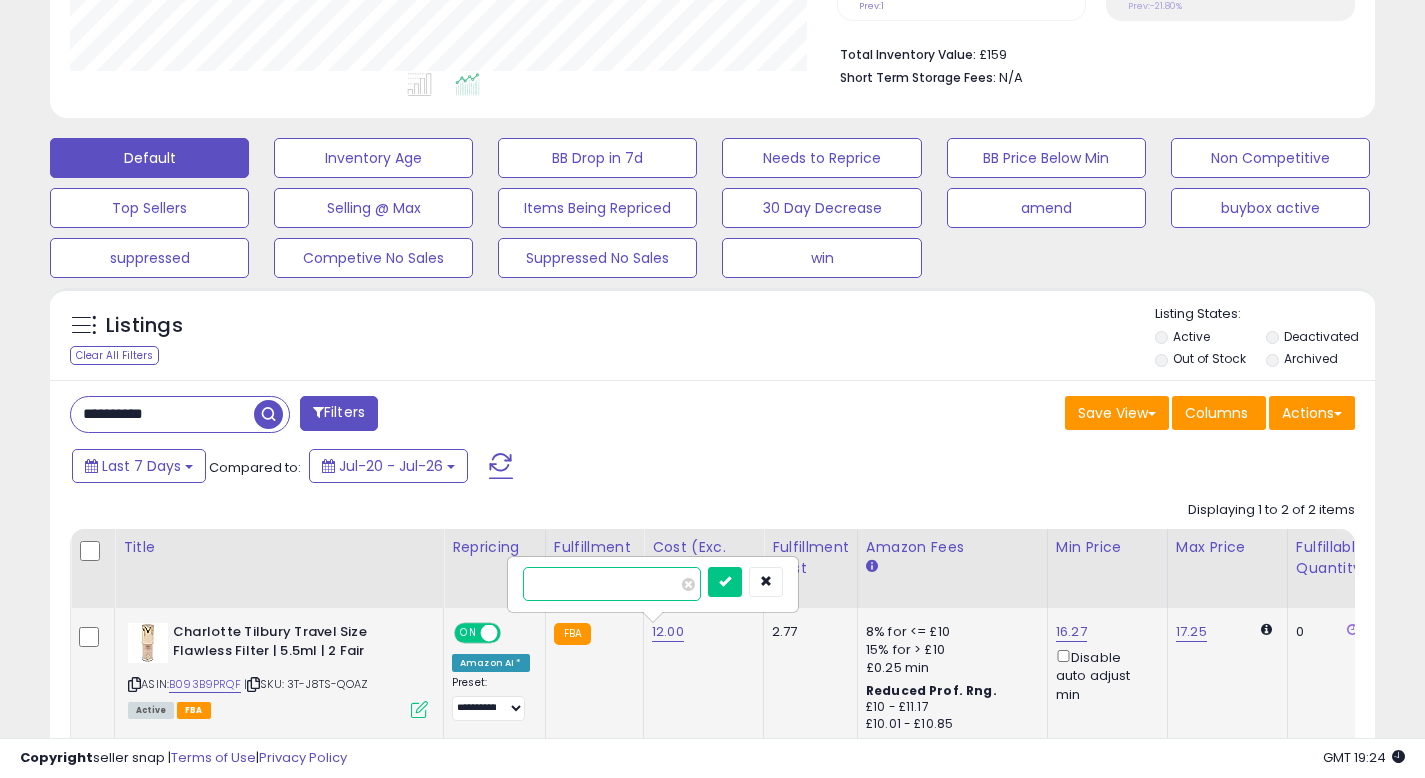 click on "*****" at bounding box center [612, 584] 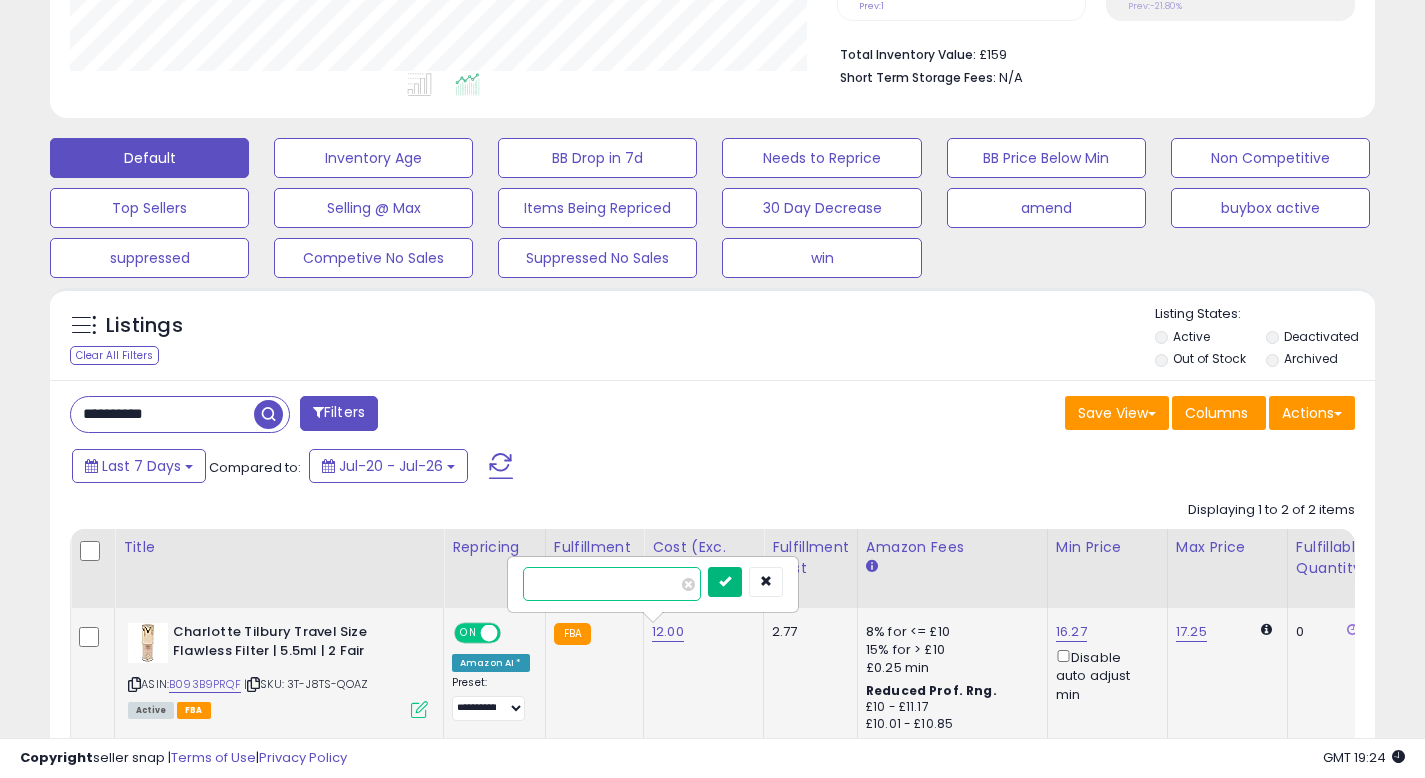 type on "**" 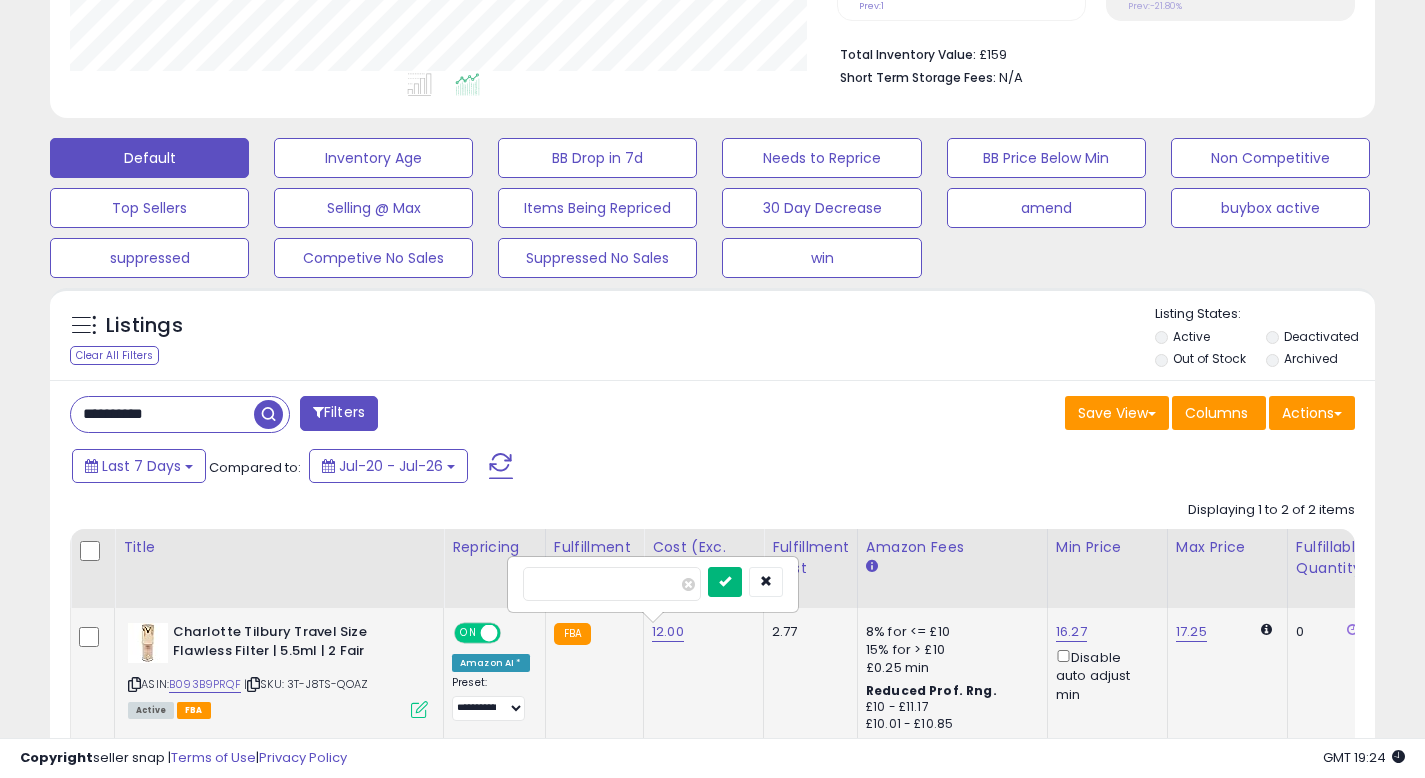 click at bounding box center [725, 581] 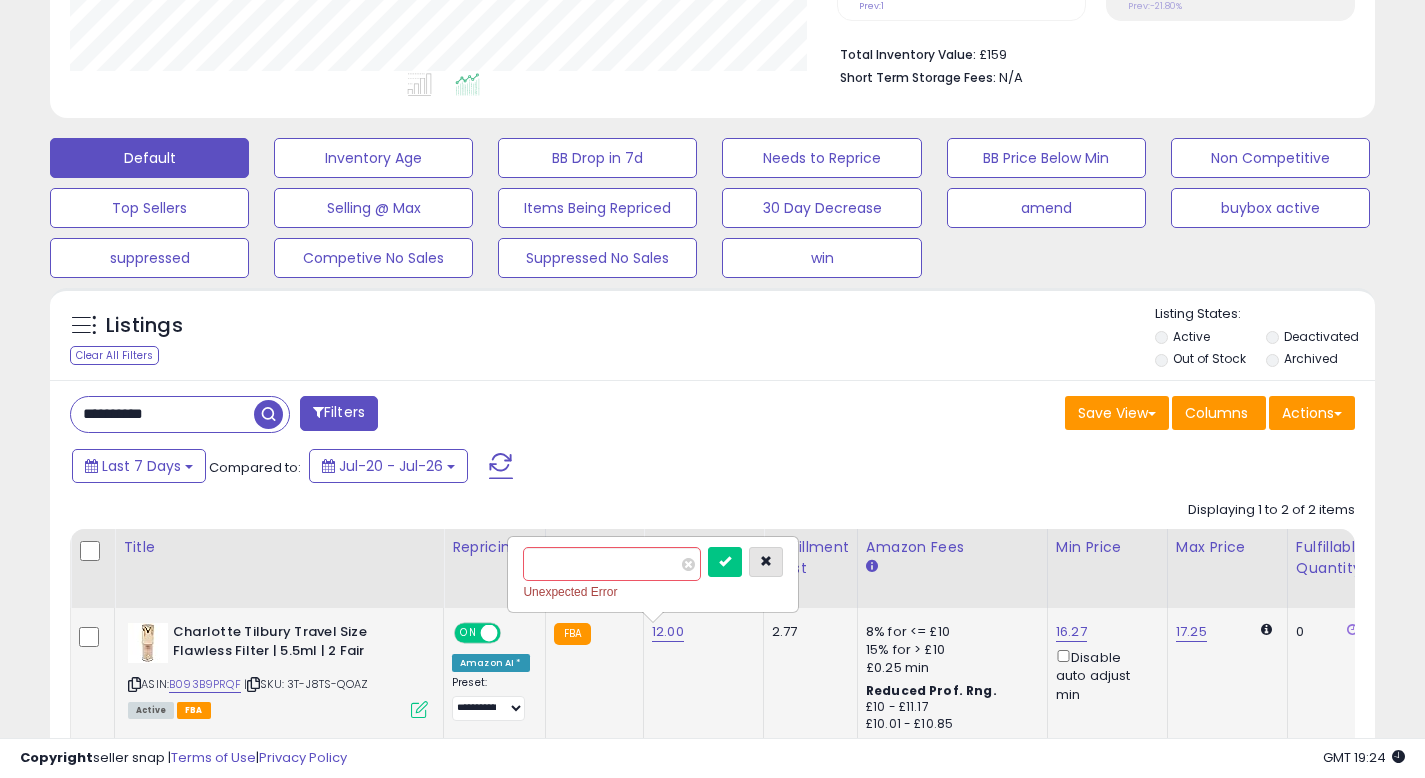 click at bounding box center (766, 561) 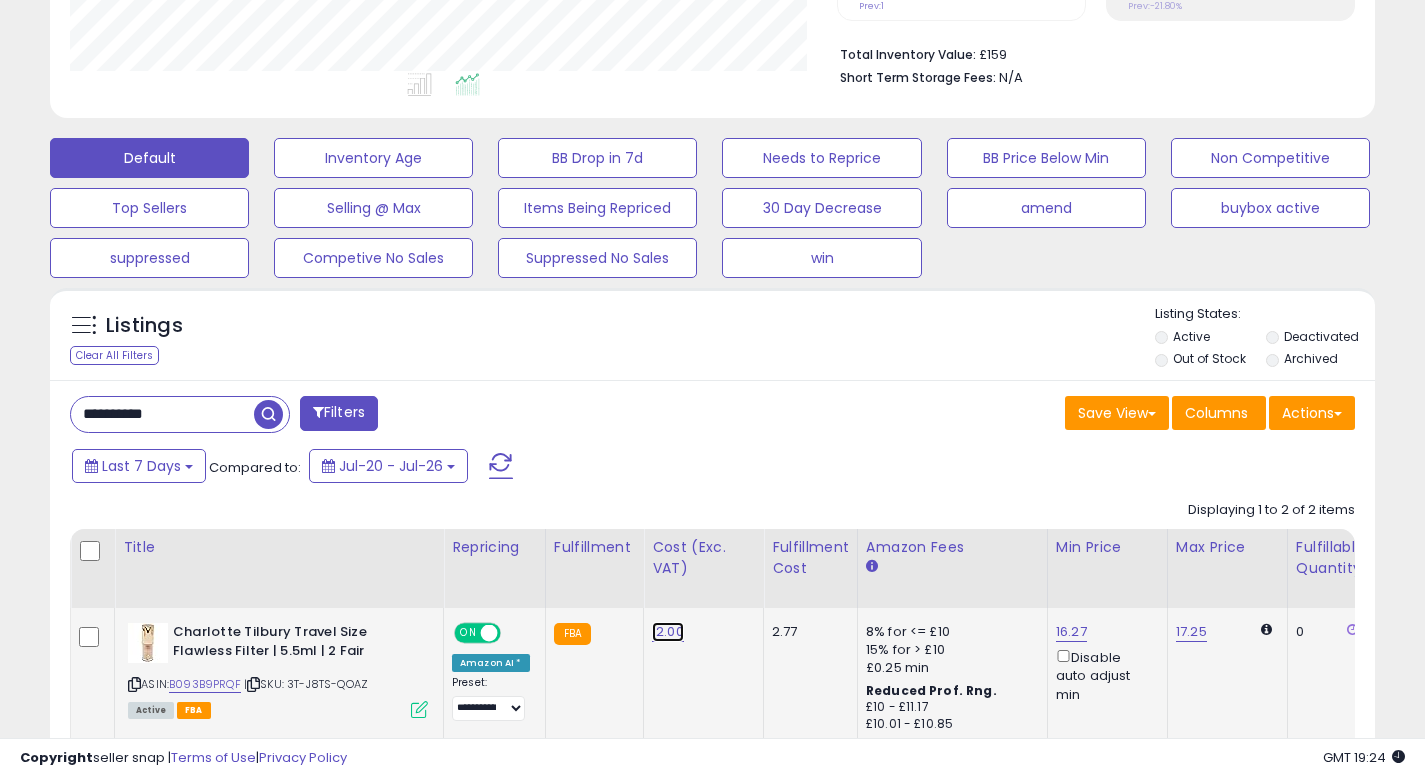 click on "12.00" at bounding box center (668, 632) 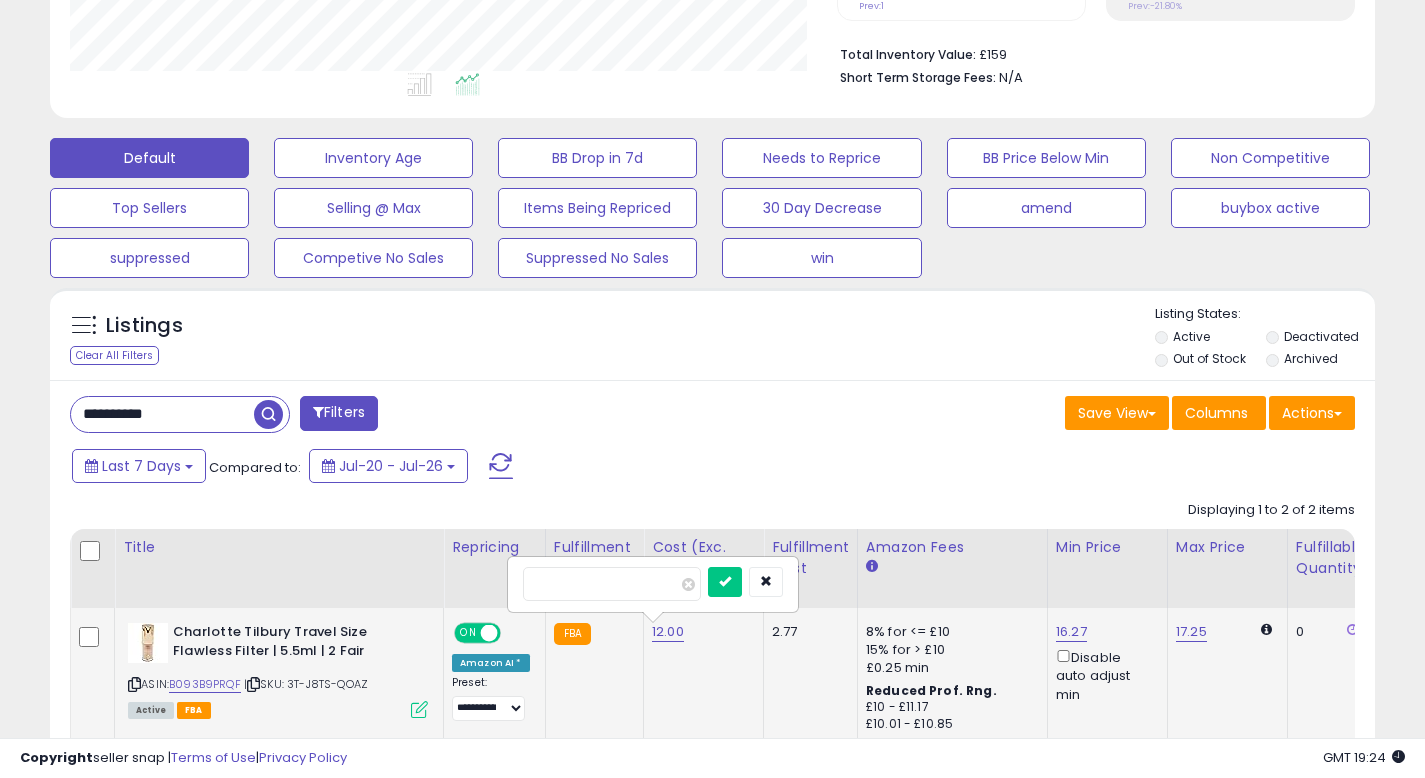 click on "*****" at bounding box center (612, 584) 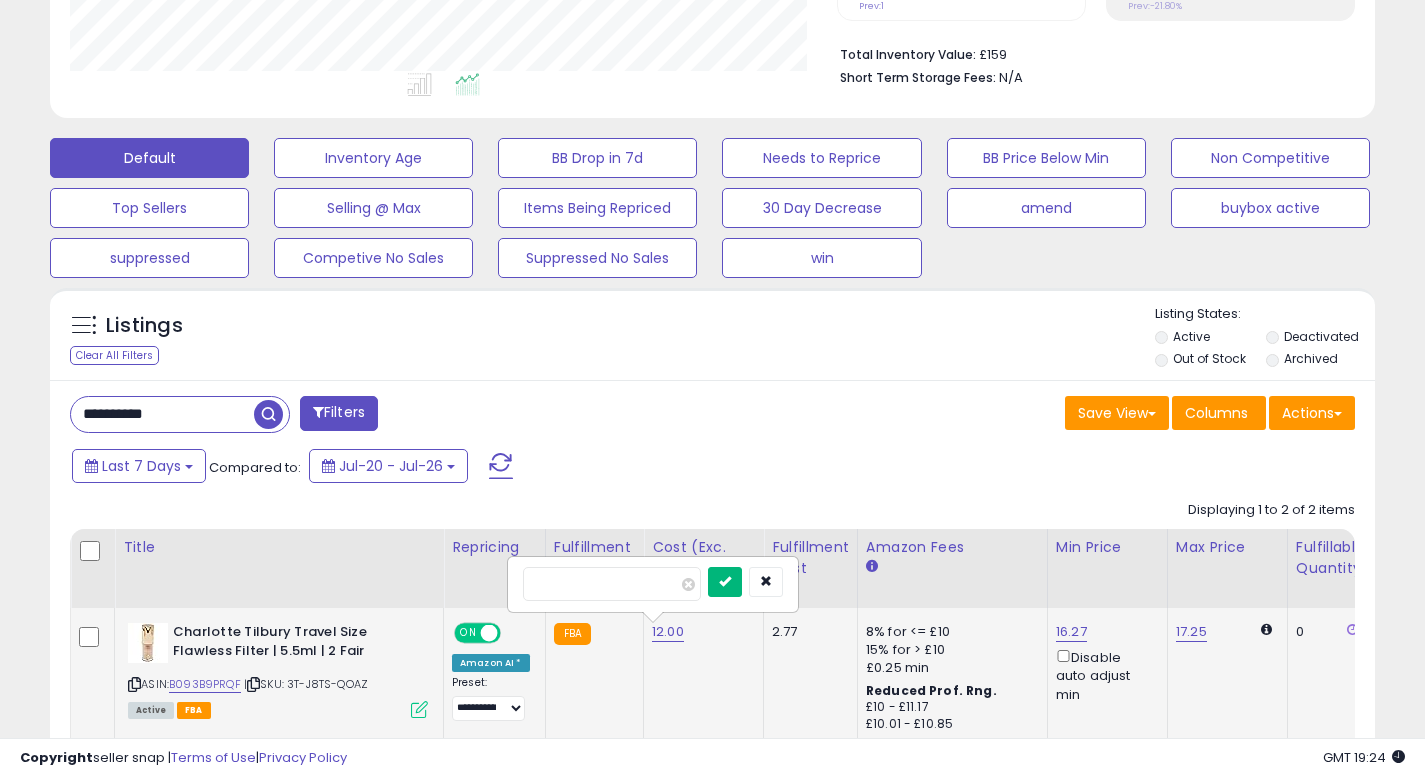 type on "**" 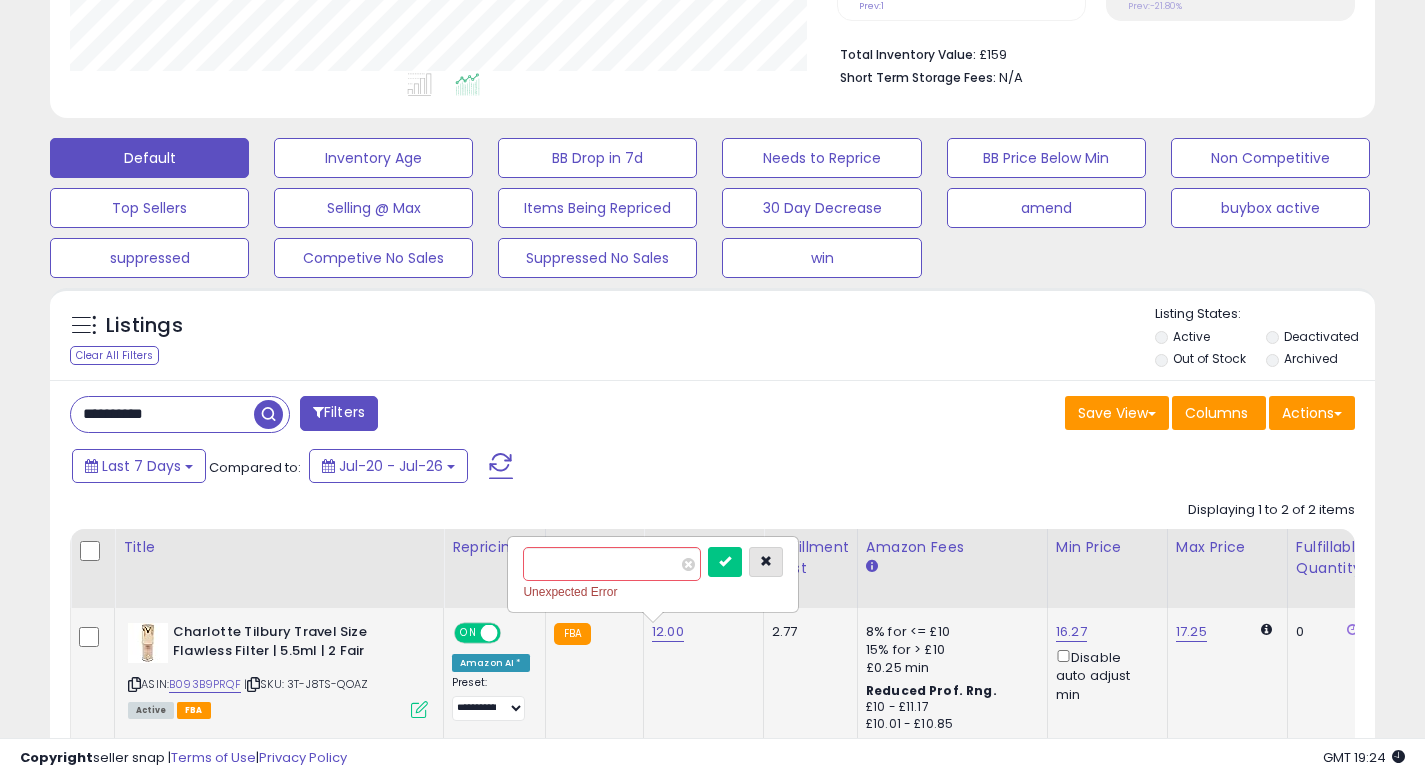 click at bounding box center (766, 561) 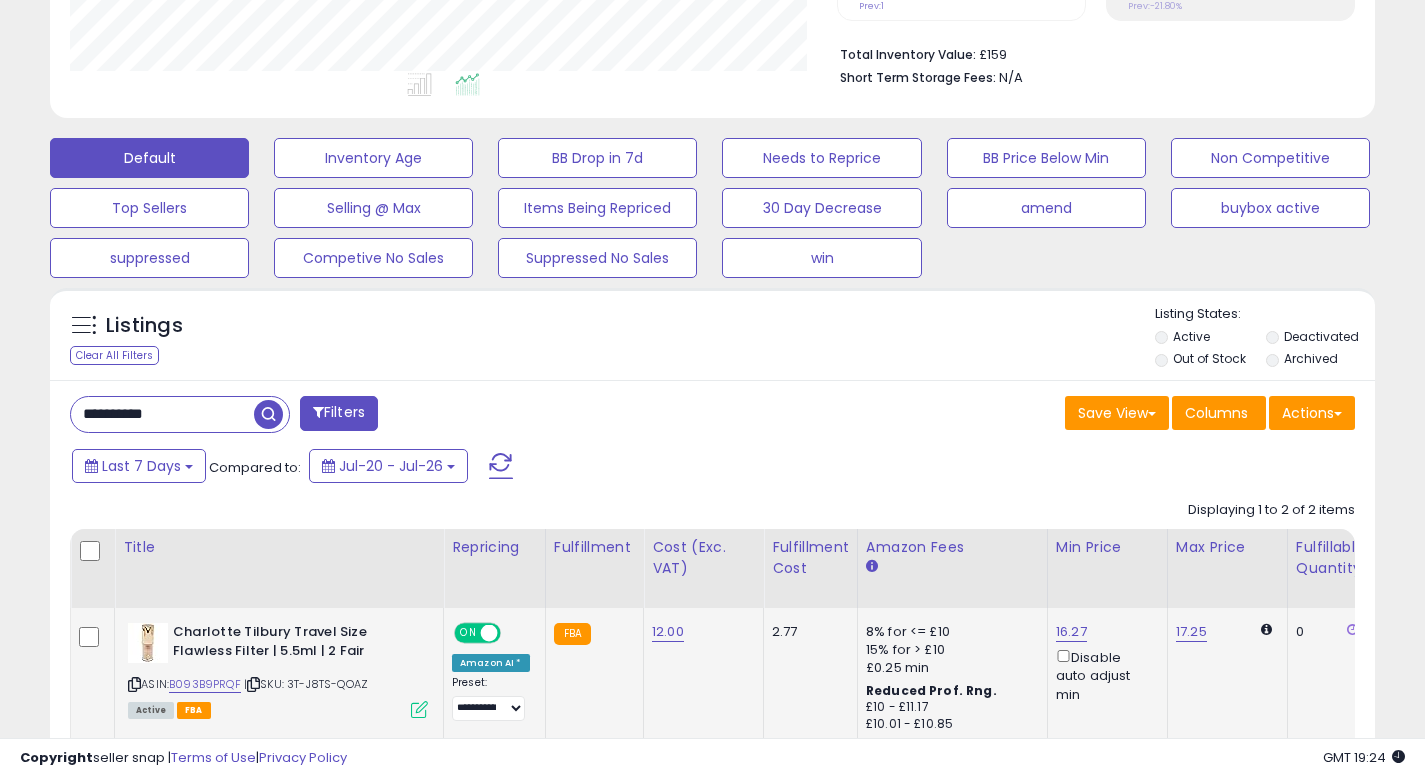 click on "Last 7 Days
Compared to:
Jul-20 - Jul-26" at bounding box center [549, 468] 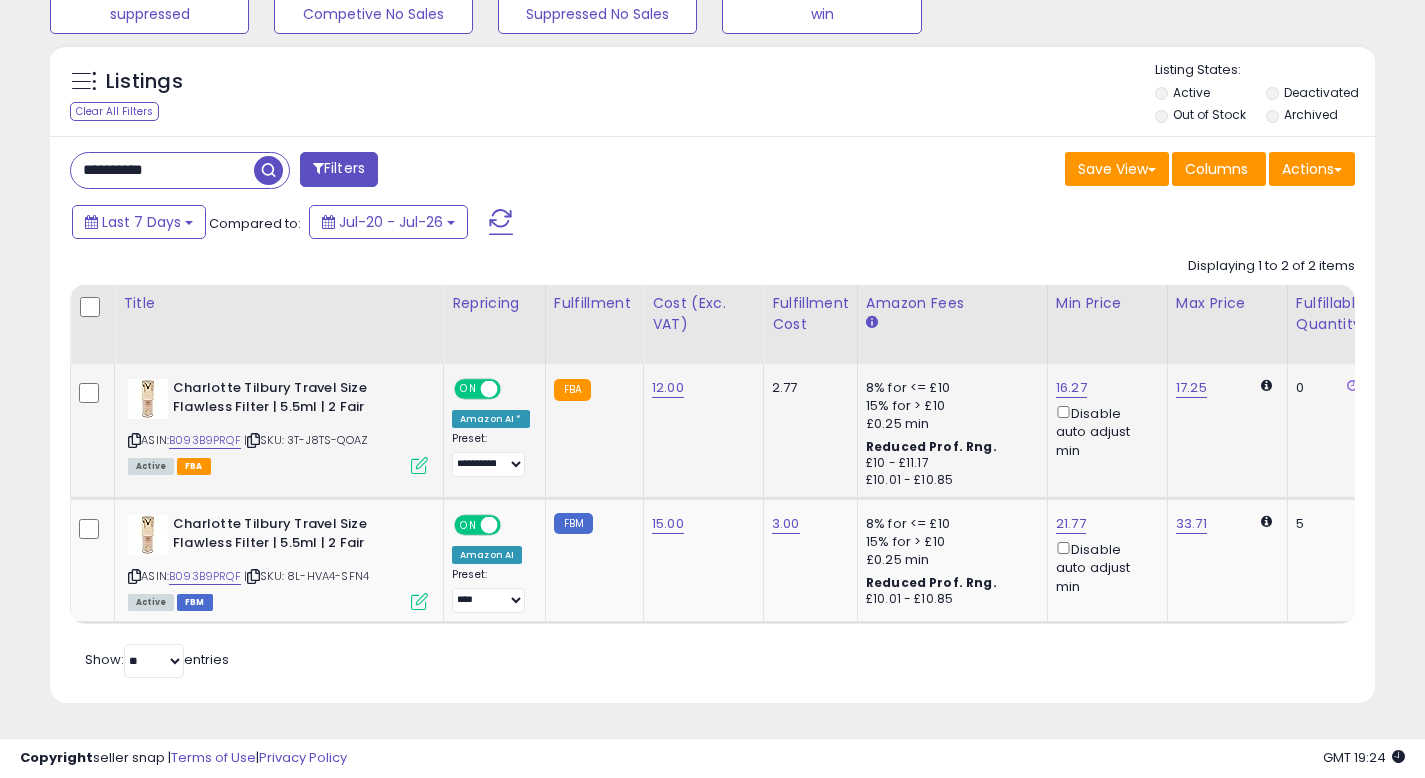 scroll, scrollTop: 751, scrollLeft: 0, axis: vertical 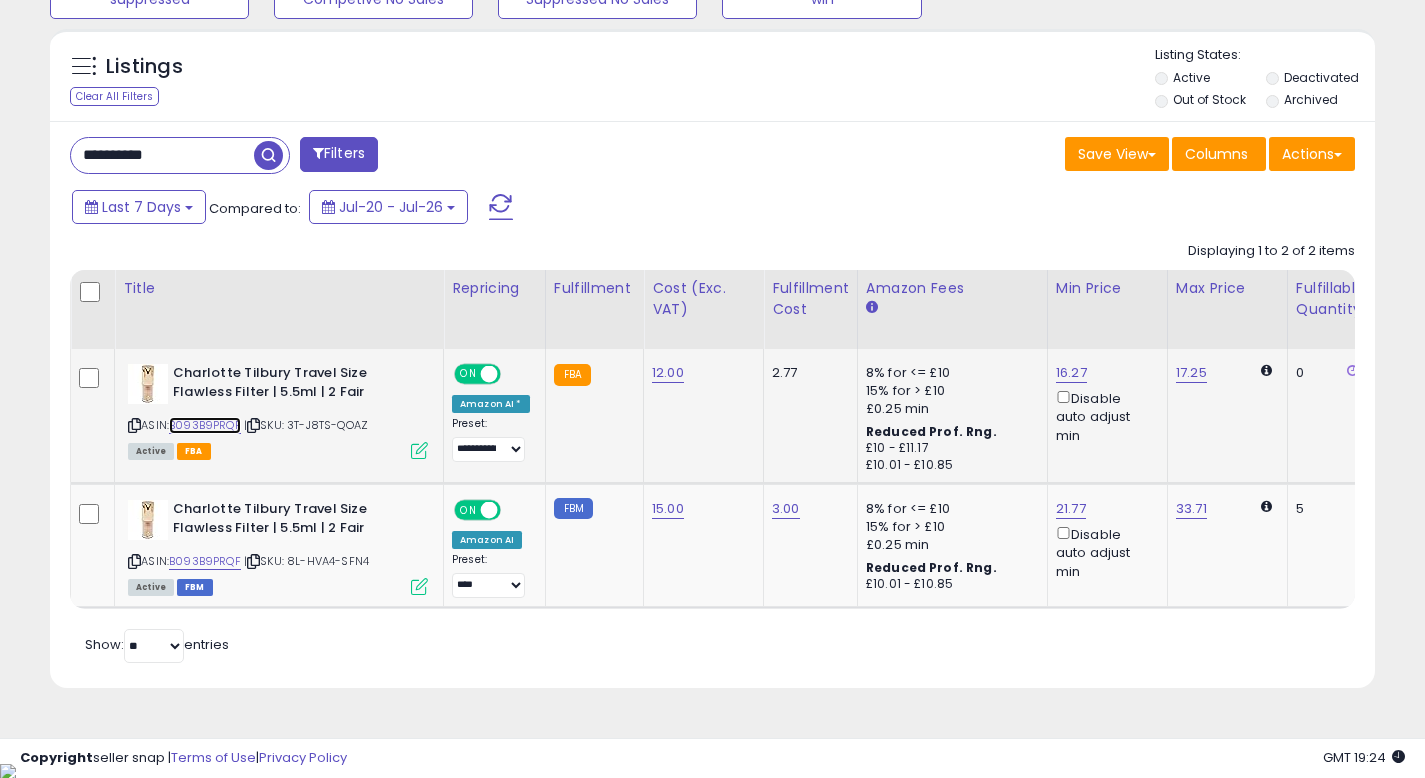 click on "B093B9PRQF" at bounding box center [205, 425] 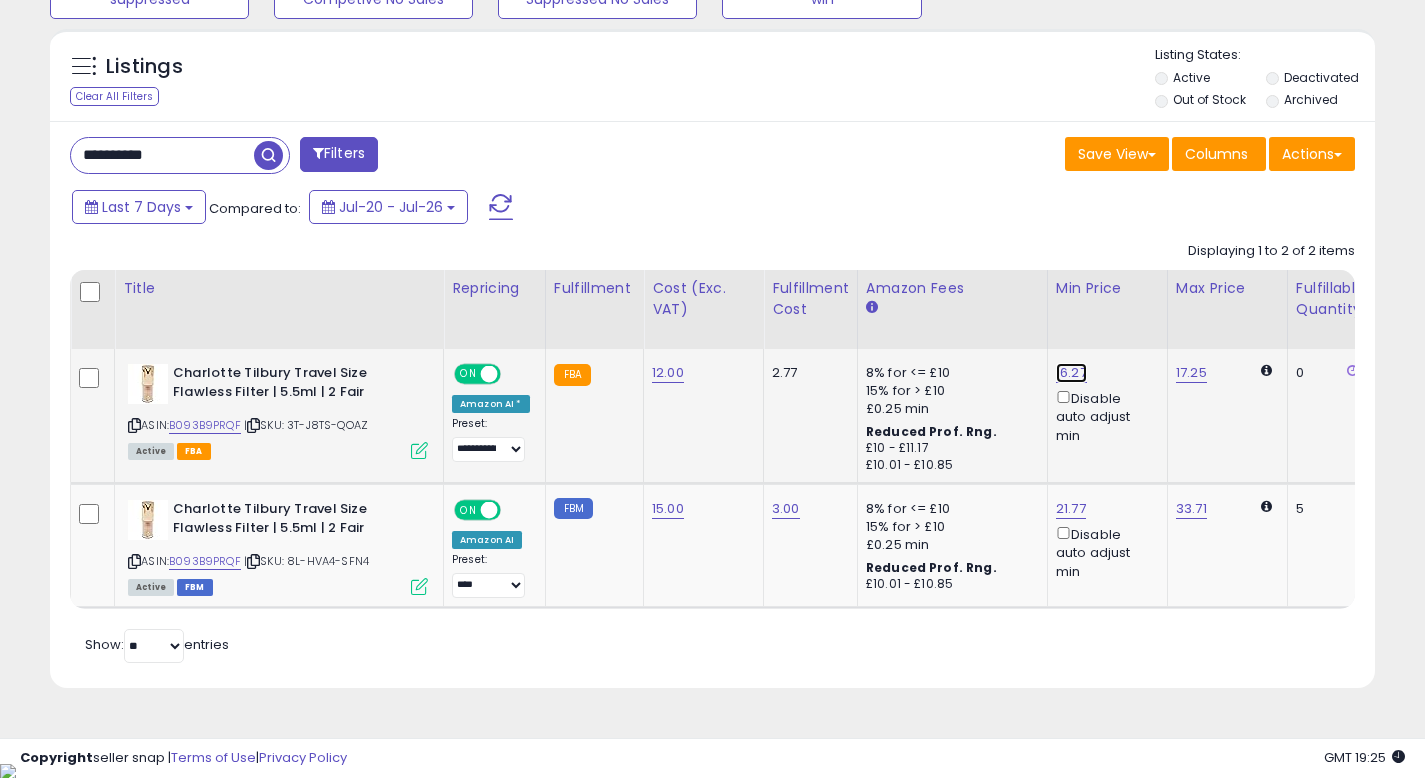 click on "16.27" at bounding box center (1071, 373) 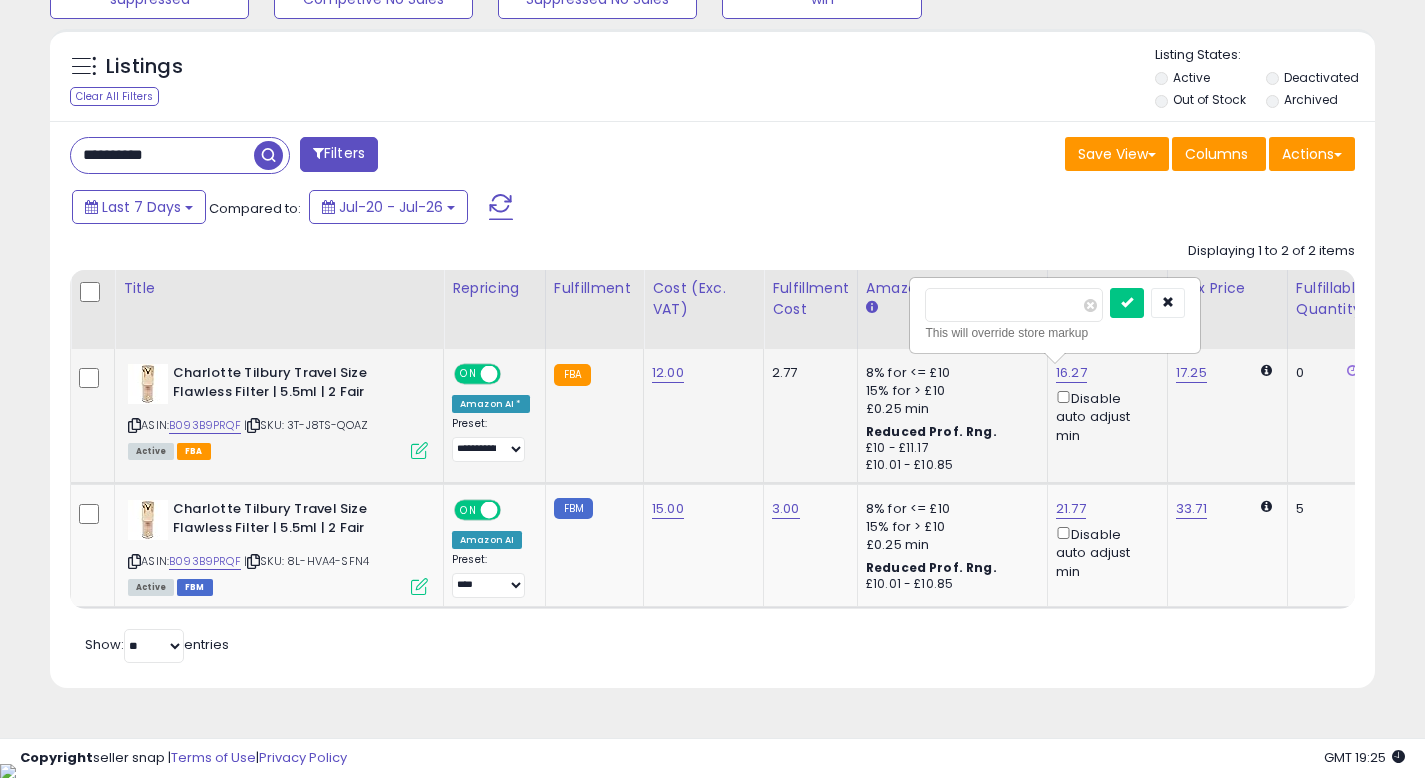 click on "*****" at bounding box center (1014, 305) 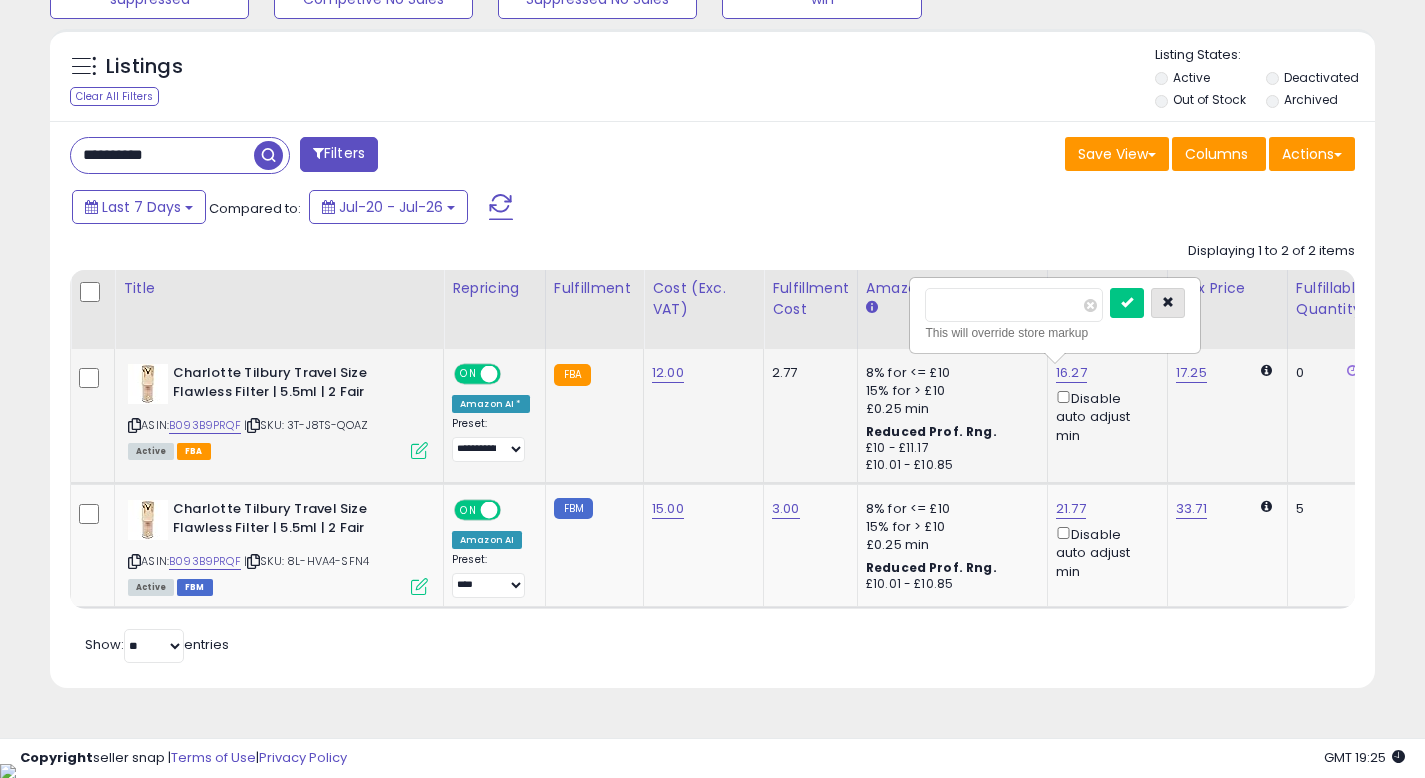 type on "*" 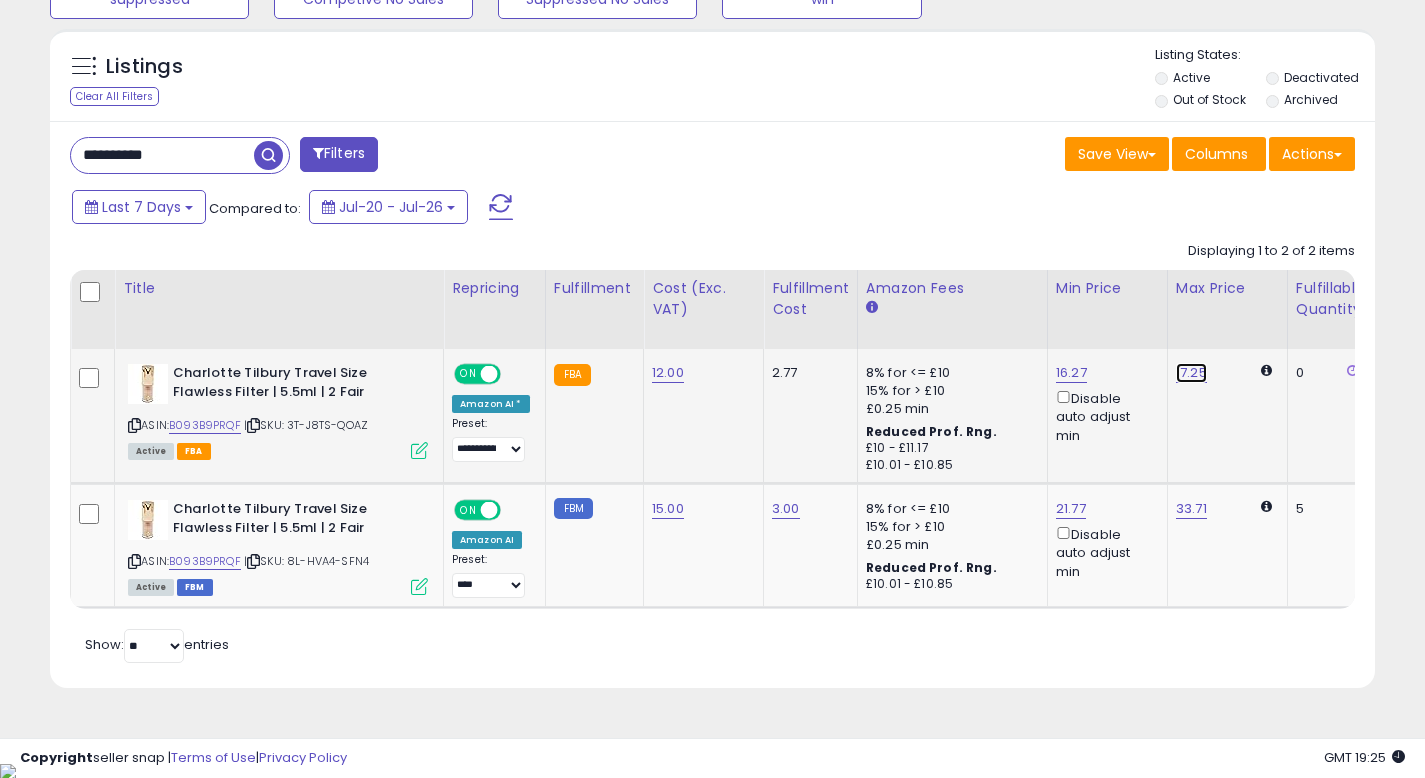 click on "17.25" at bounding box center [1191, 373] 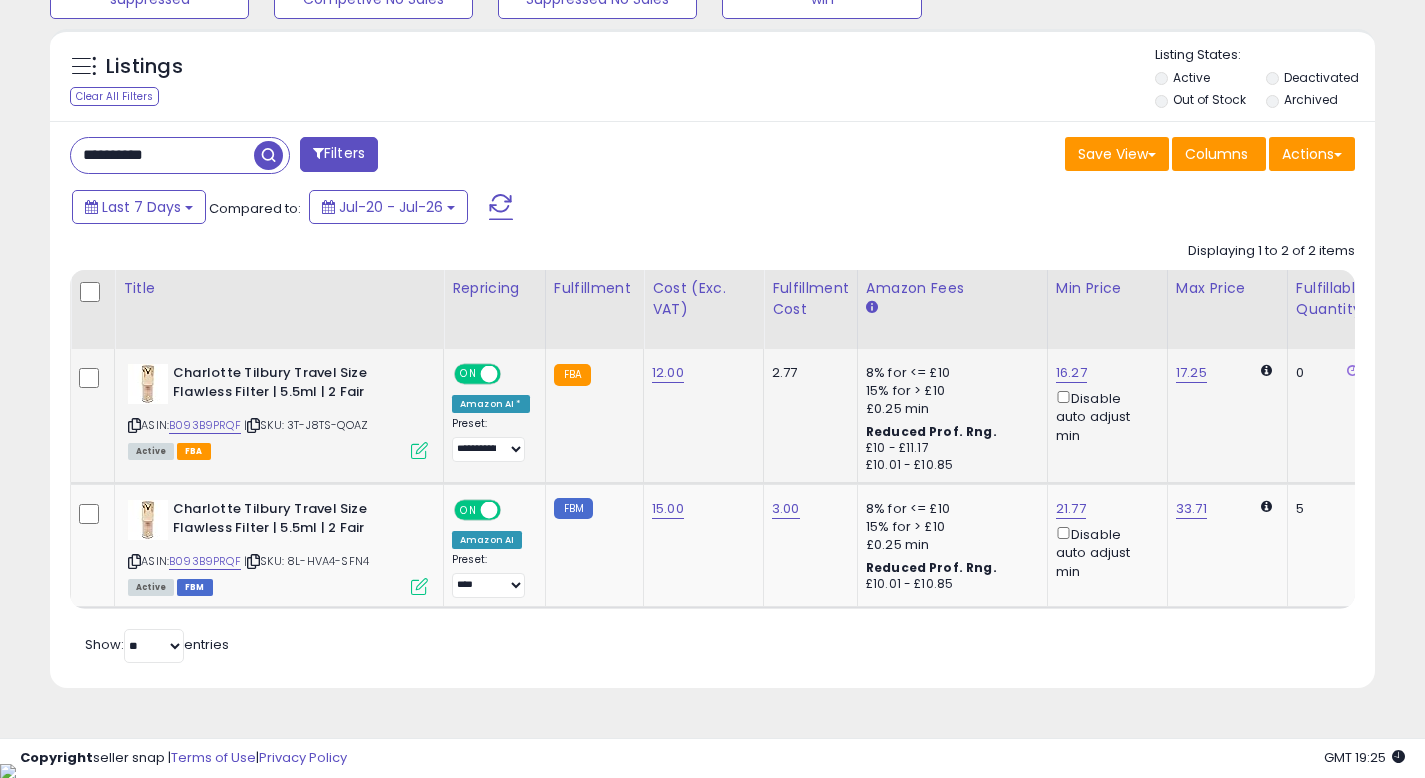 scroll, scrollTop: 0, scrollLeft: 10, axis: horizontal 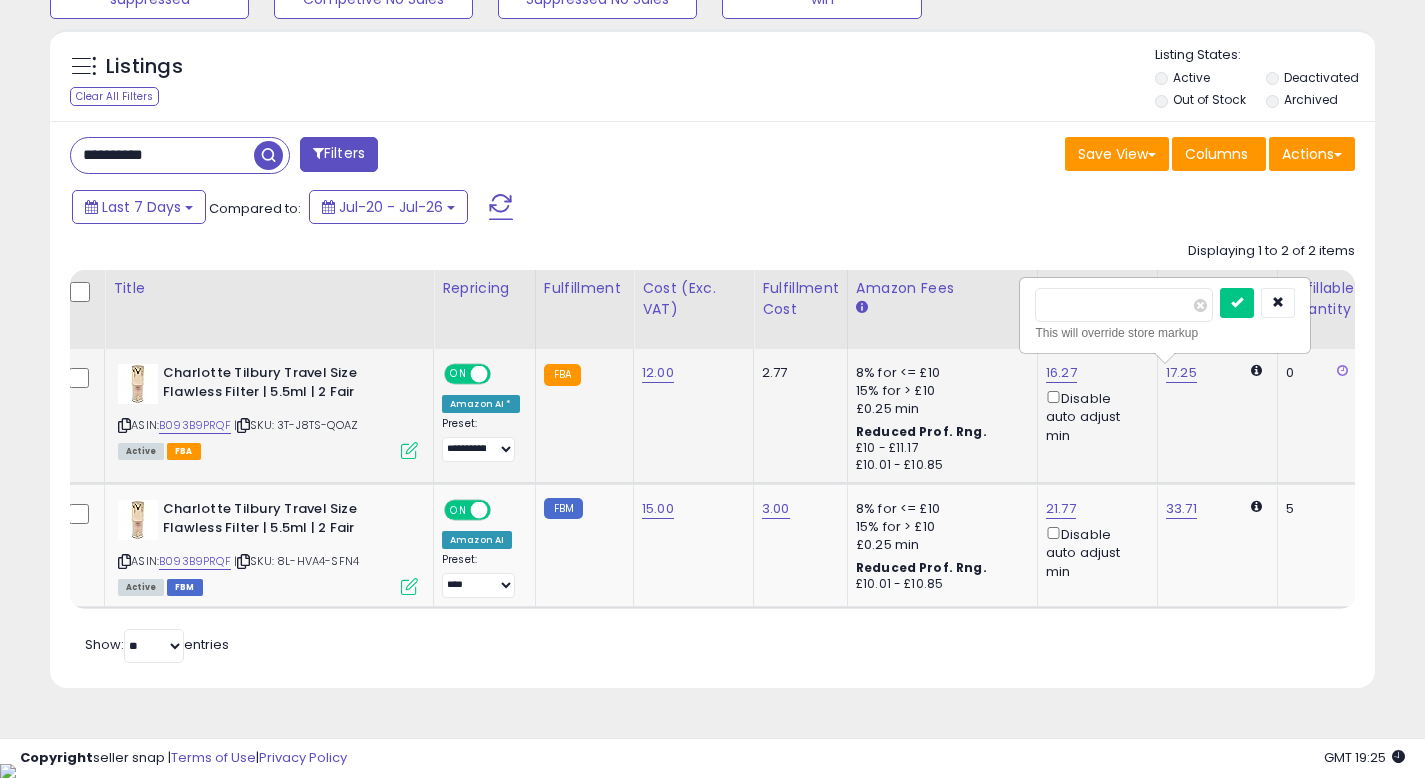 click on "*****" at bounding box center [1124, 305] 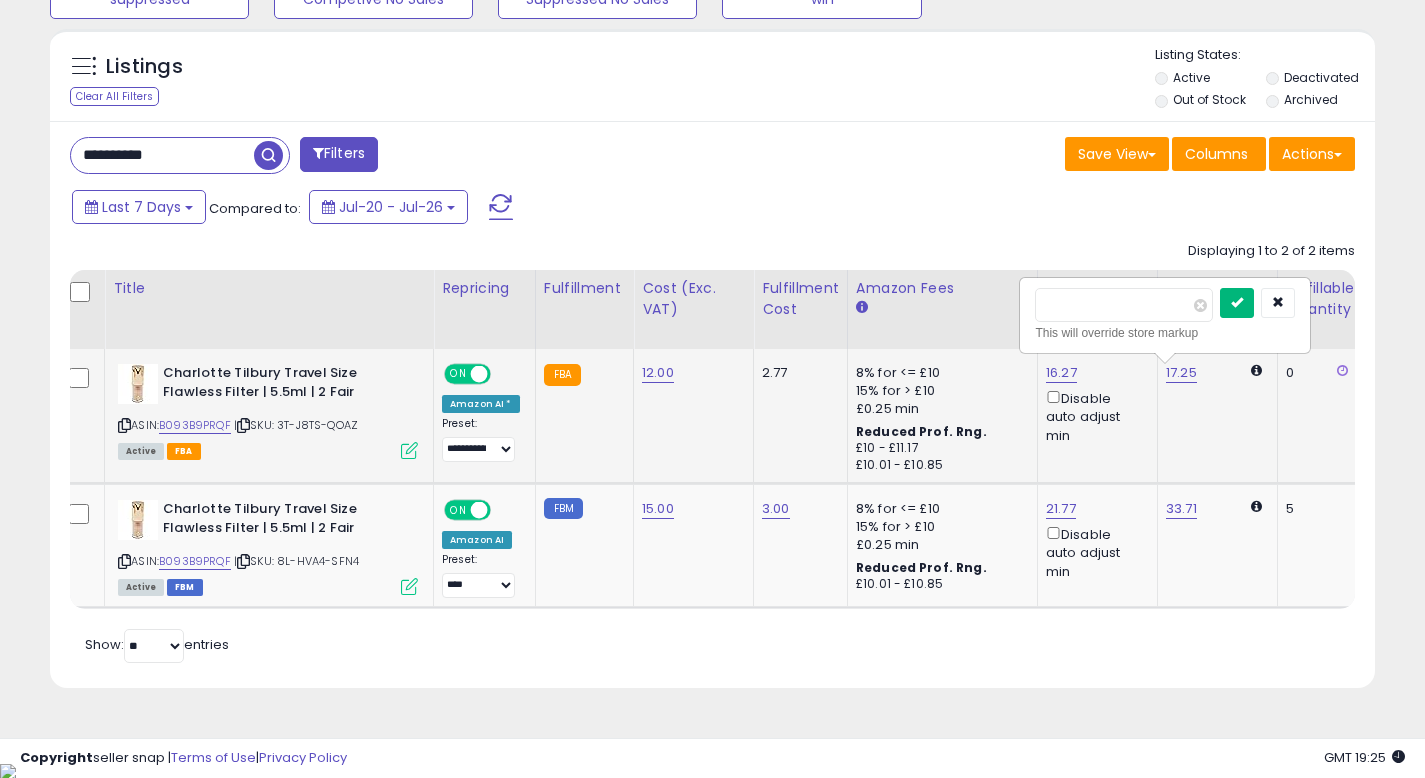 type on "**" 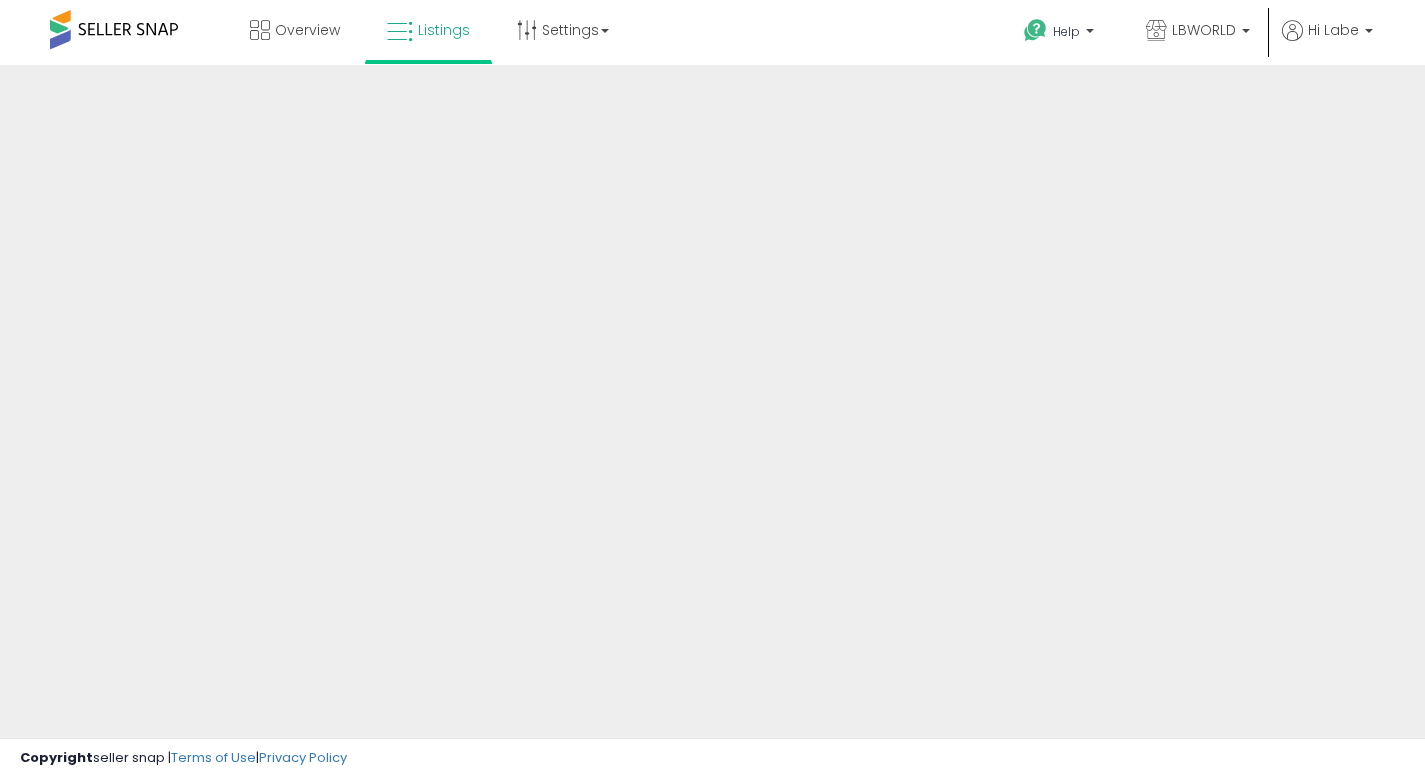 scroll, scrollTop: 0, scrollLeft: 0, axis: both 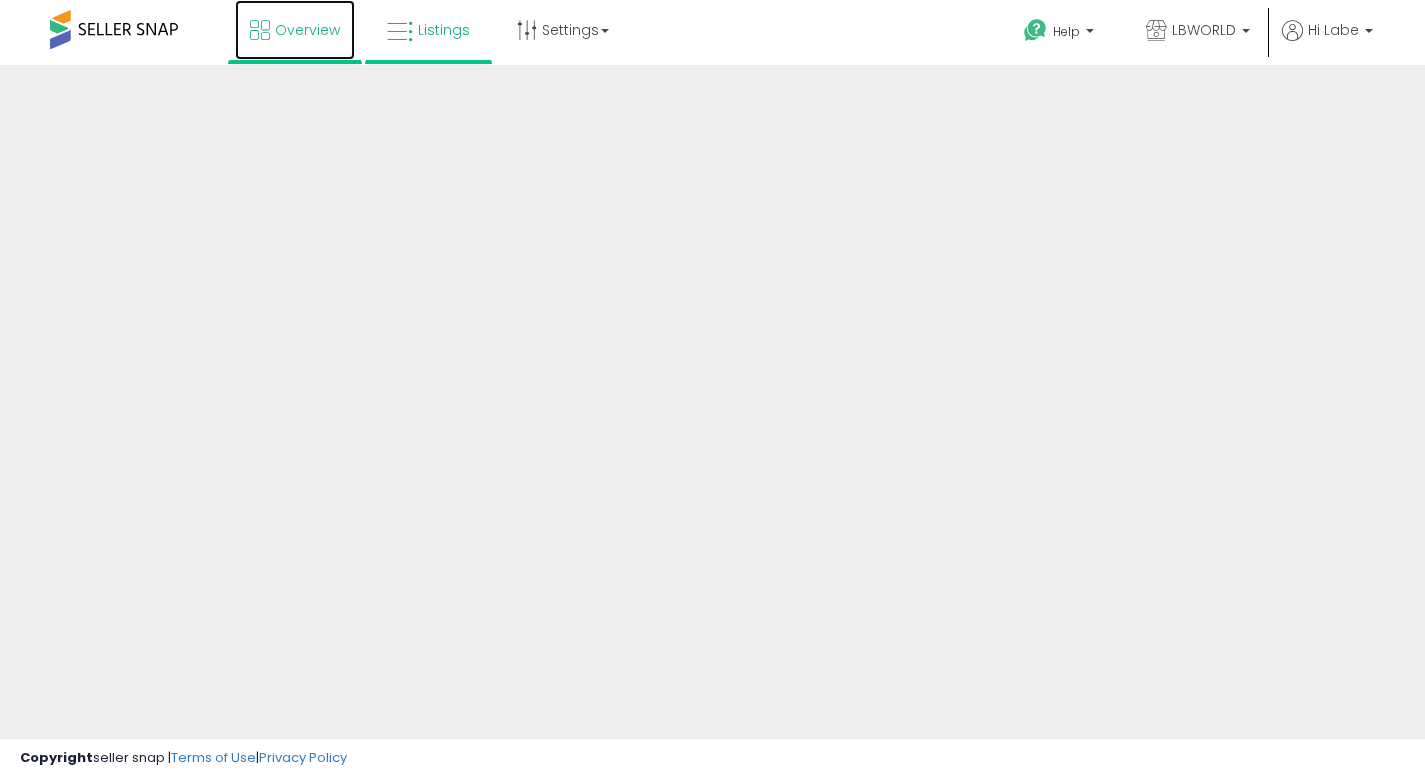 click on "Overview" at bounding box center [307, 30] 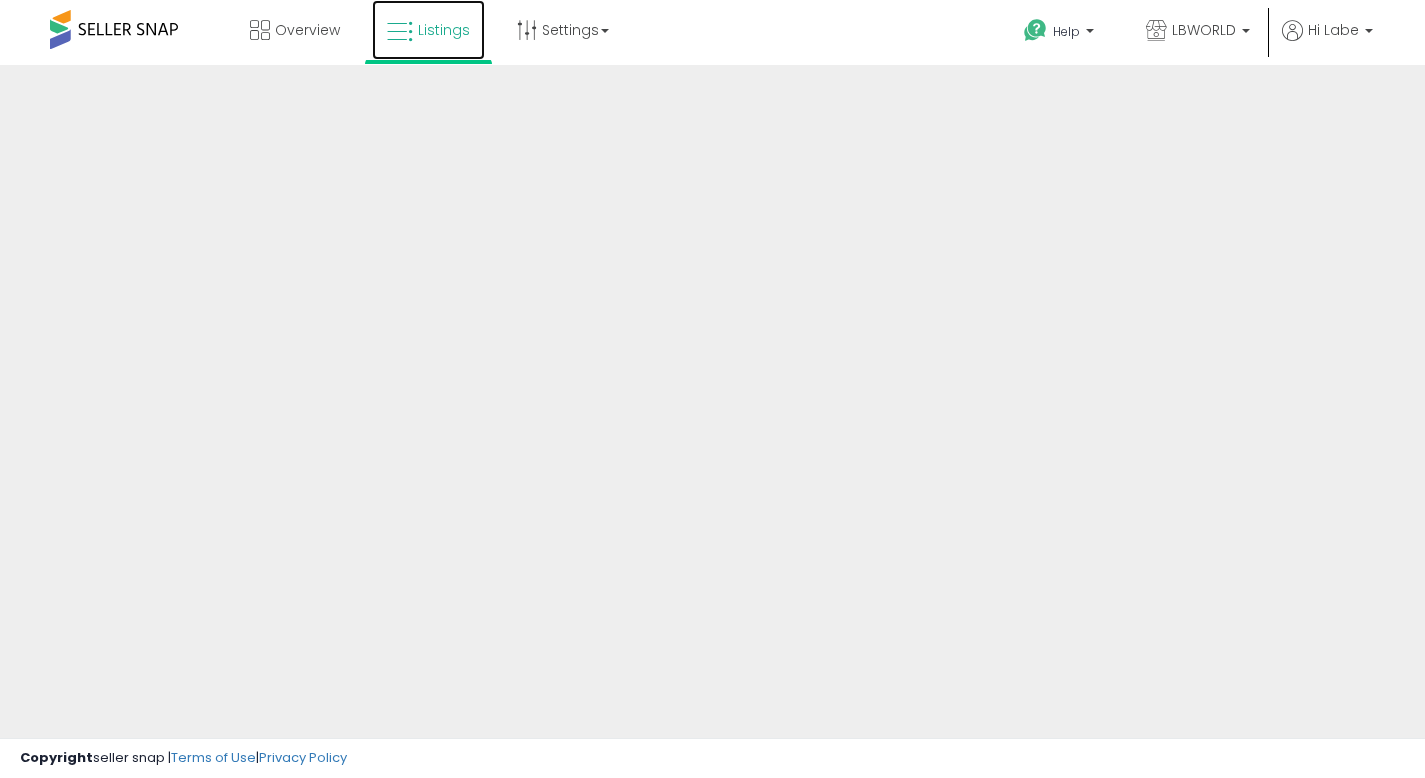 click on "Listings" at bounding box center (444, 30) 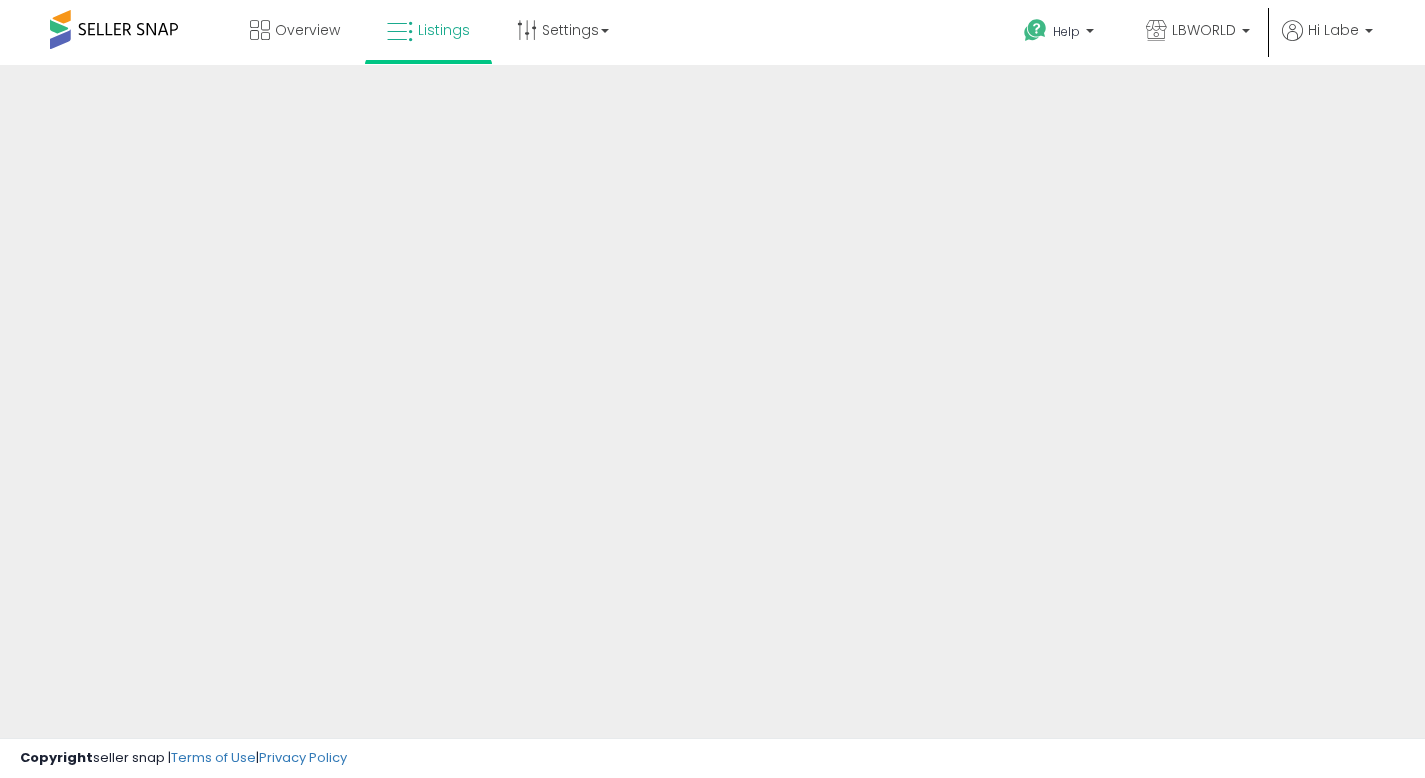 scroll, scrollTop: 0, scrollLeft: 0, axis: both 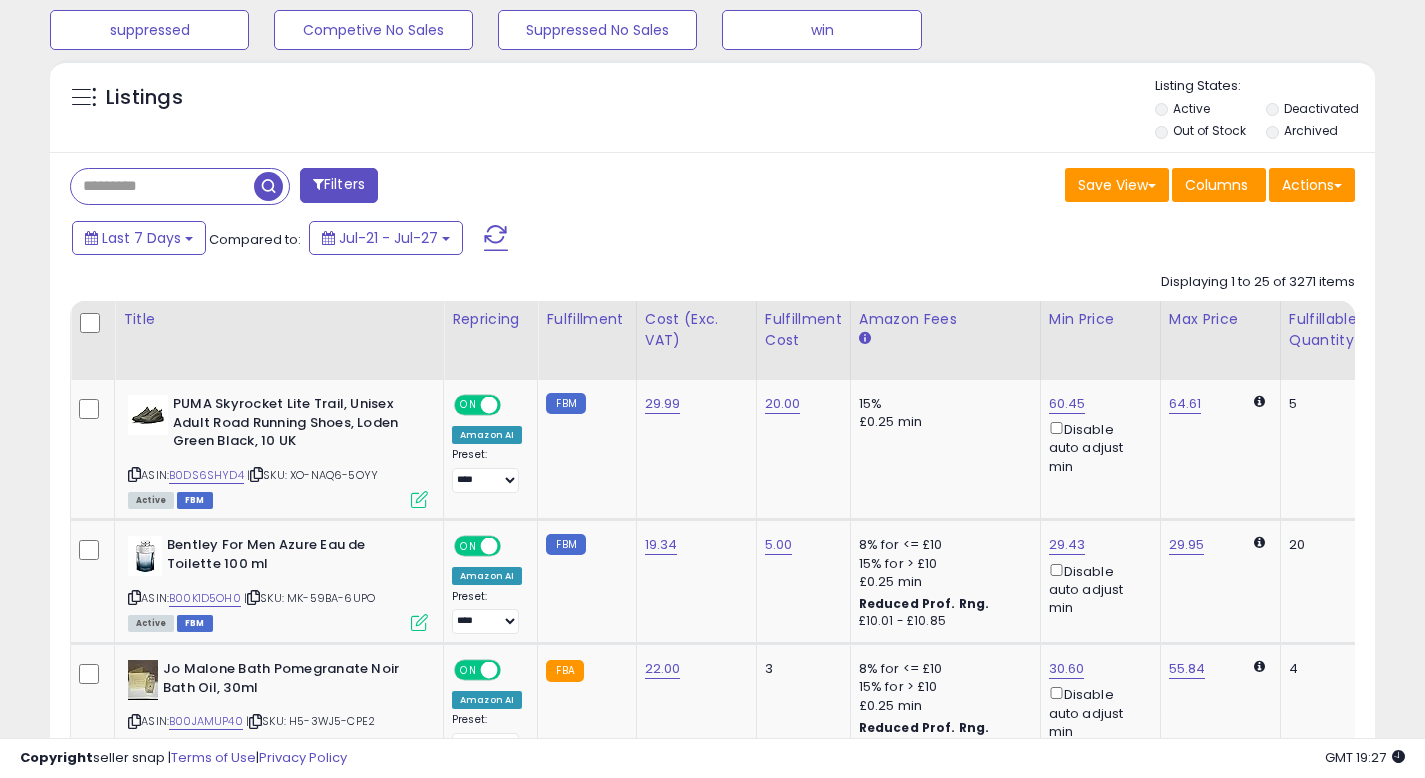click at bounding box center (162, 186) 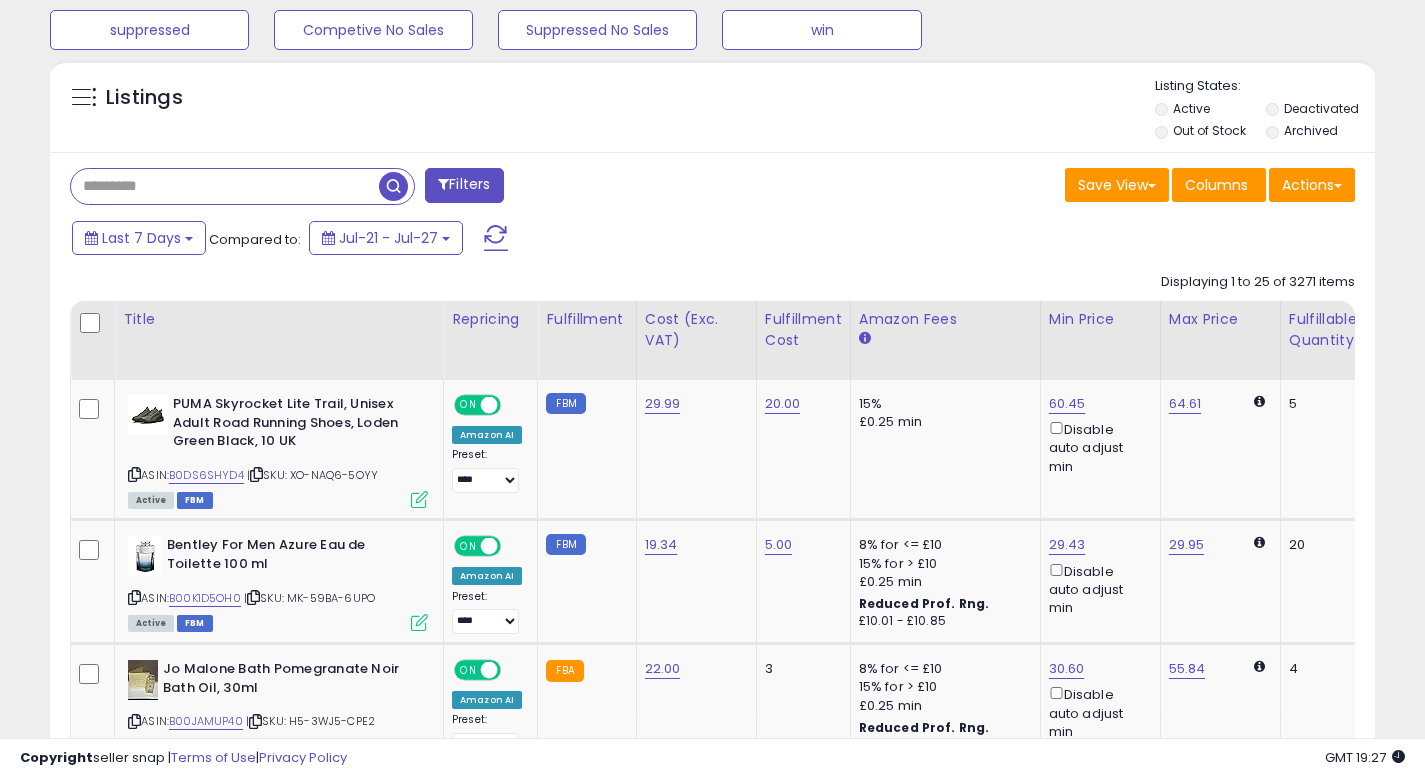 paste on "**********" 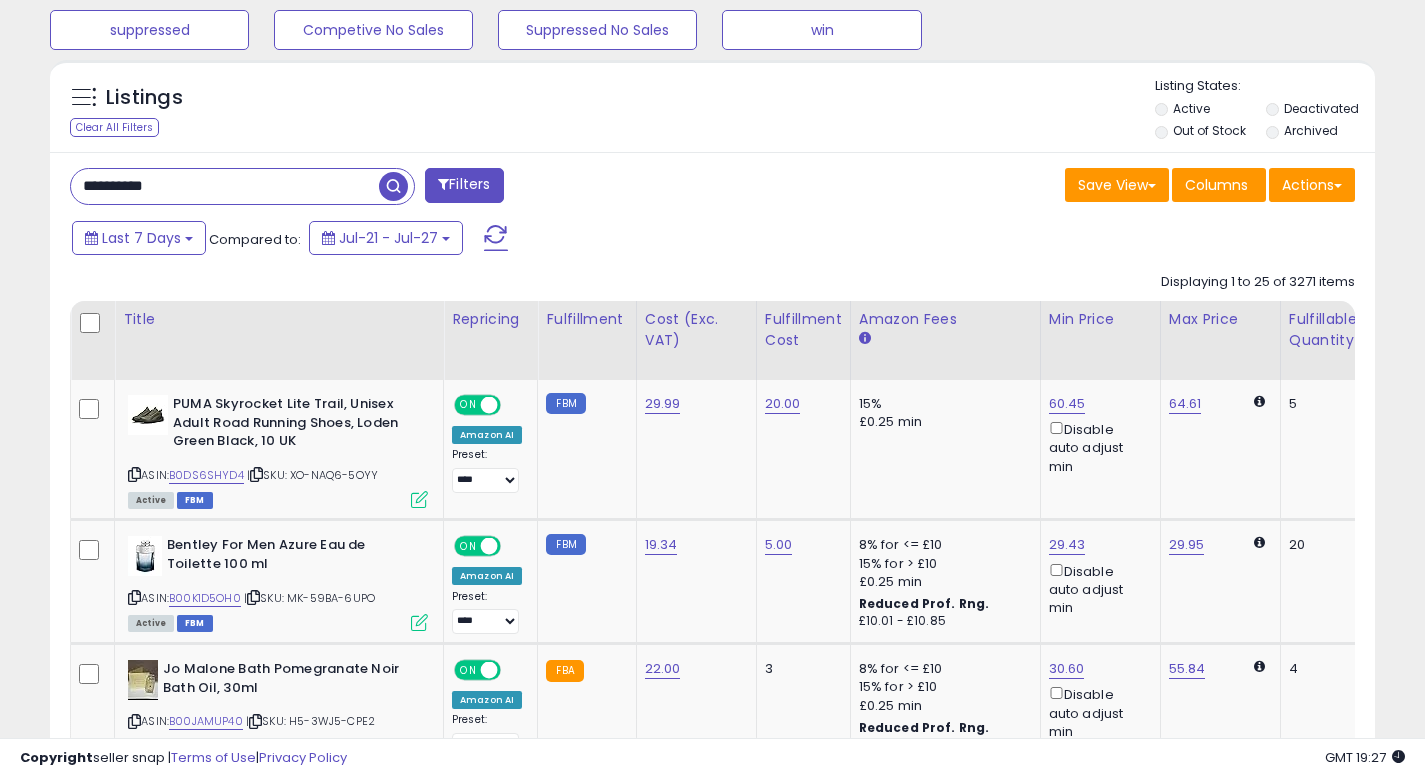 type on "**********" 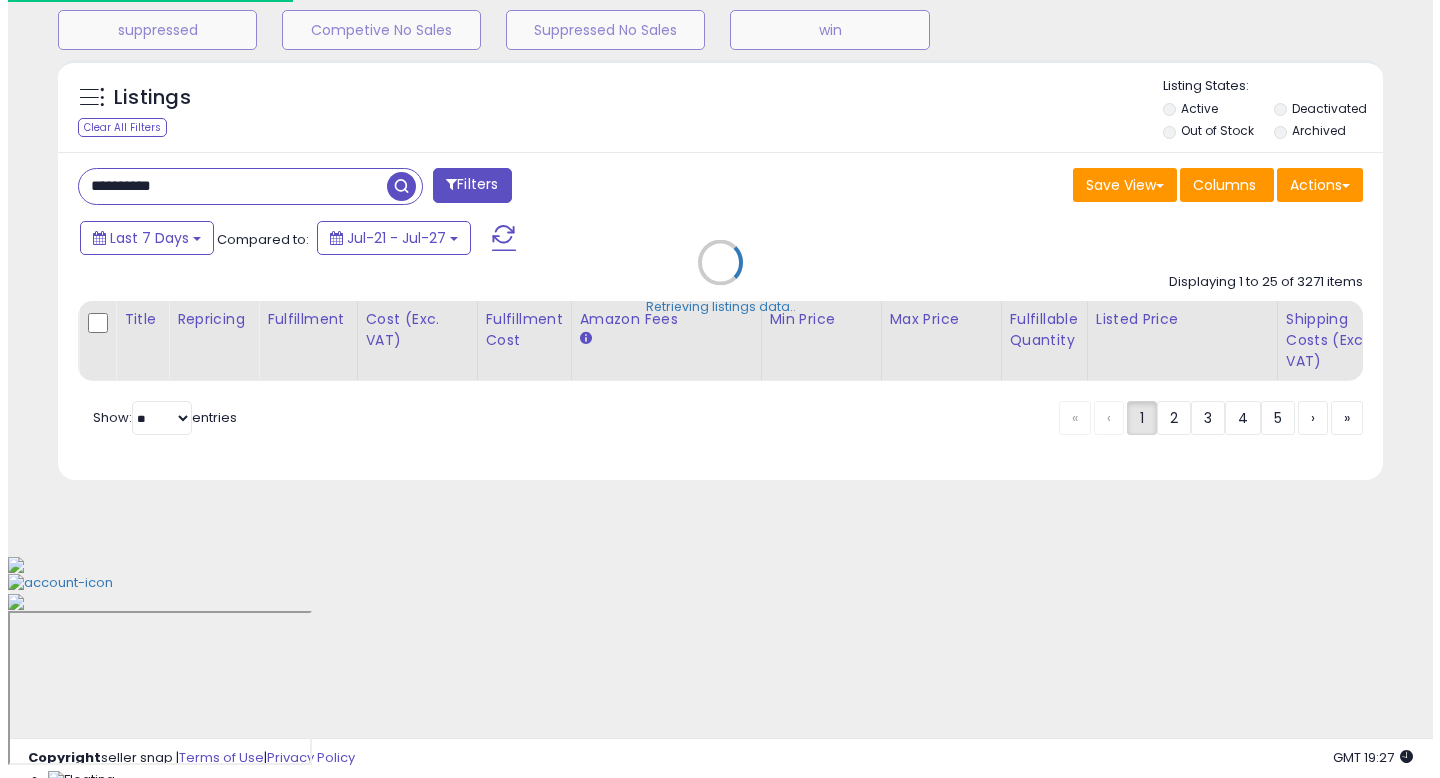 scroll, scrollTop: 512, scrollLeft: 0, axis: vertical 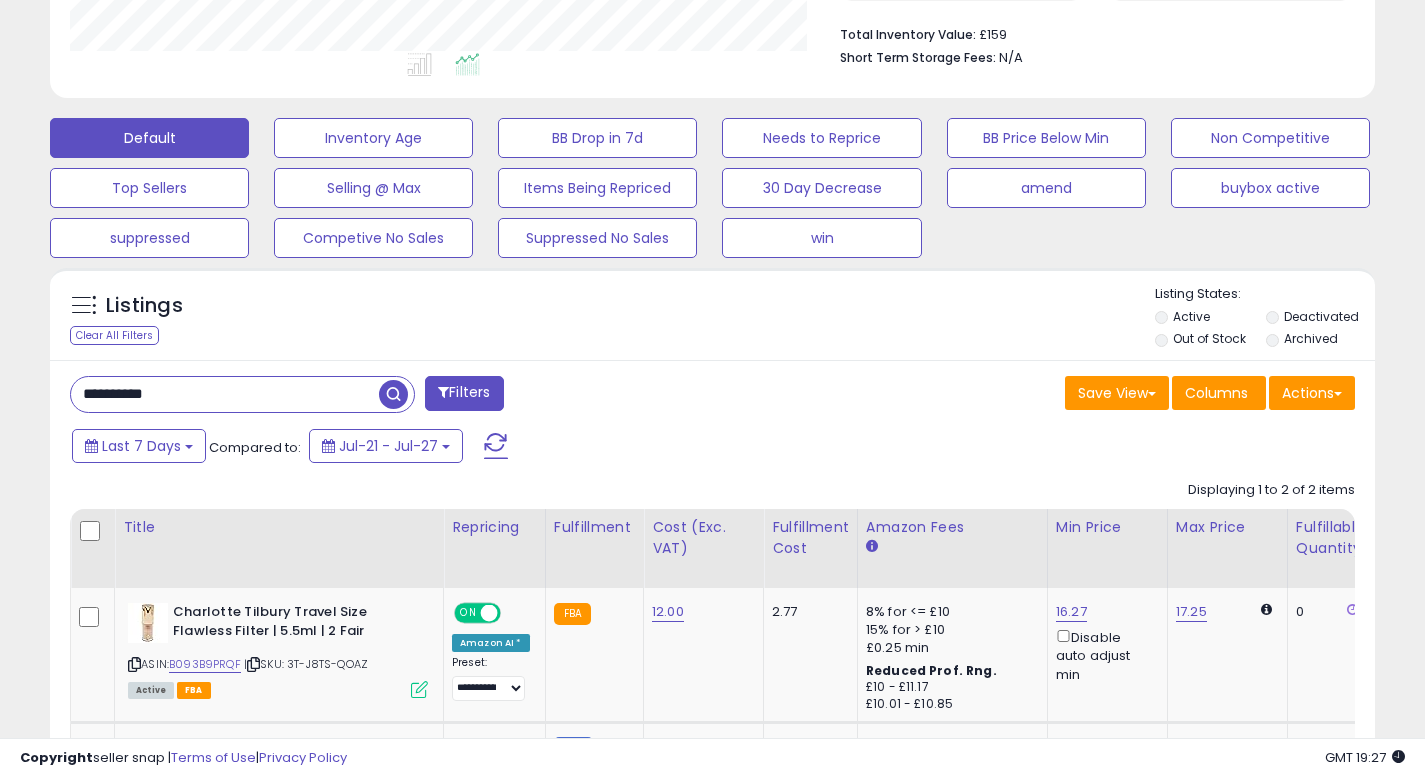 click on "**********" at bounding box center [384, 396] 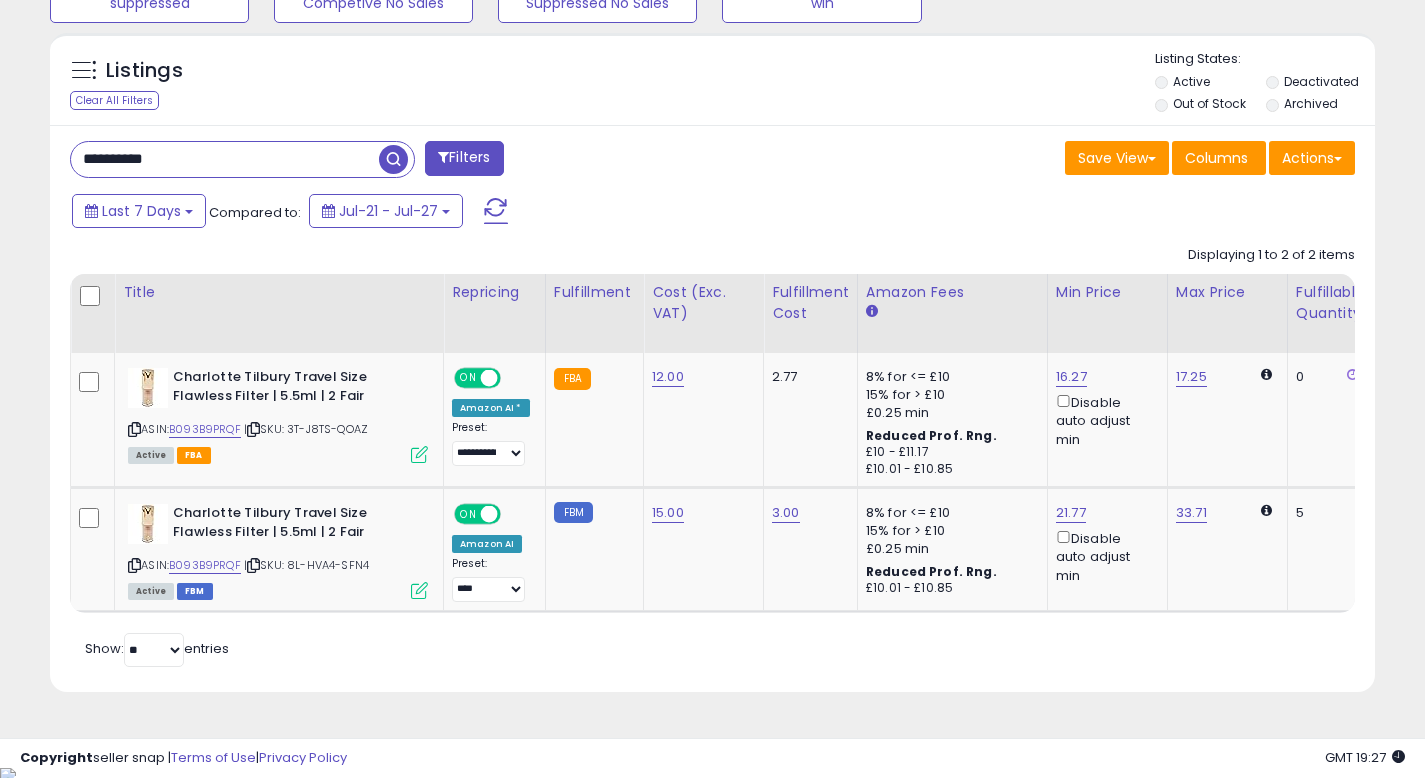 scroll, scrollTop: 751, scrollLeft: 0, axis: vertical 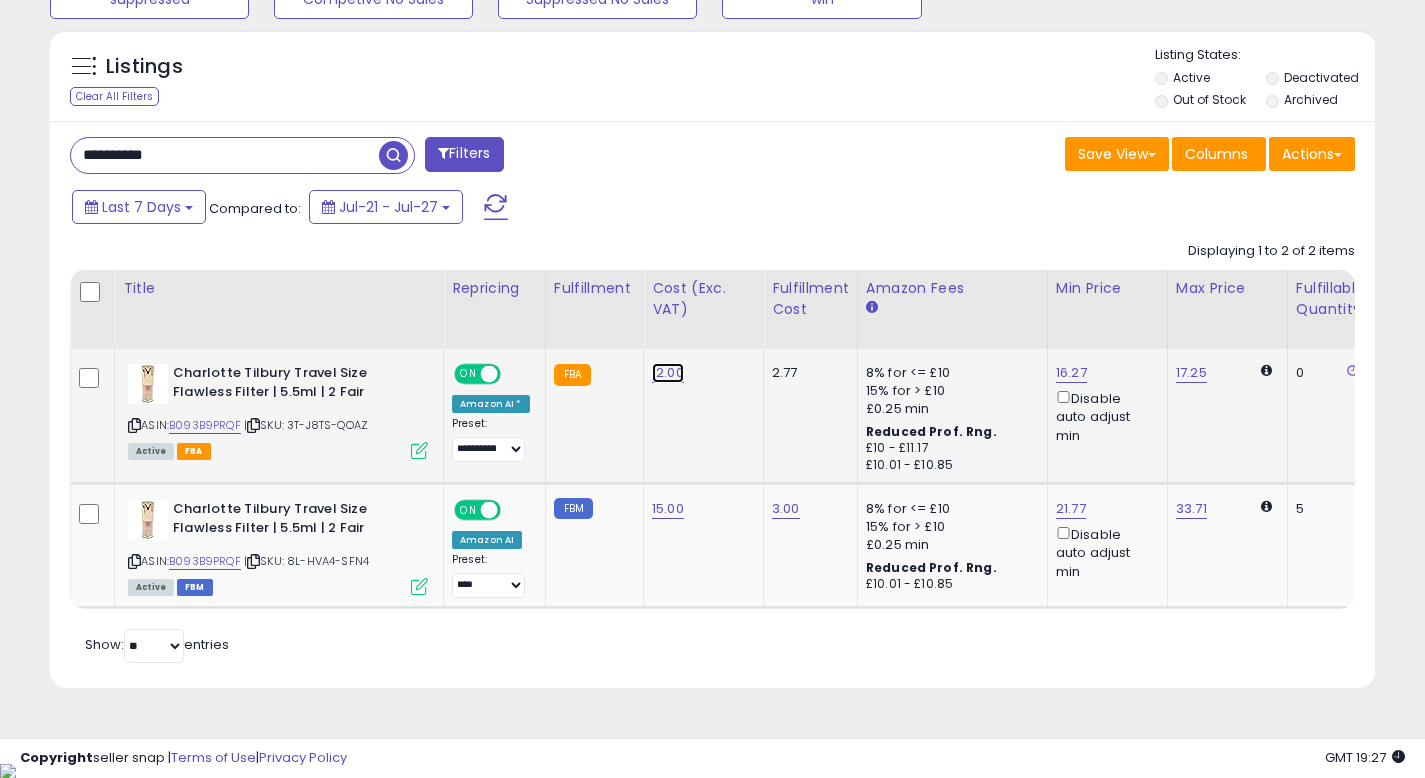 click on "12.00" at bounding box center [668, 373] 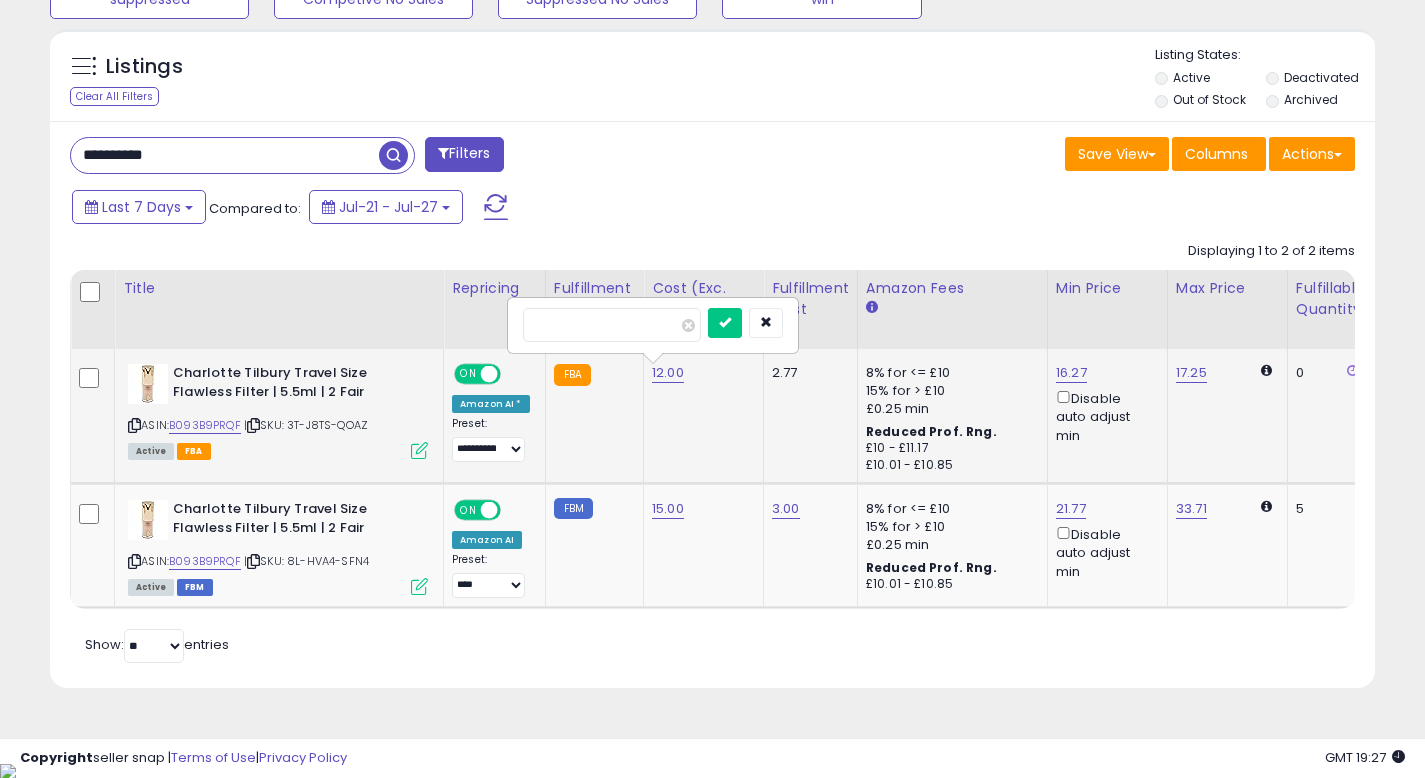 click on "*****" at bounding box center [612, 325] 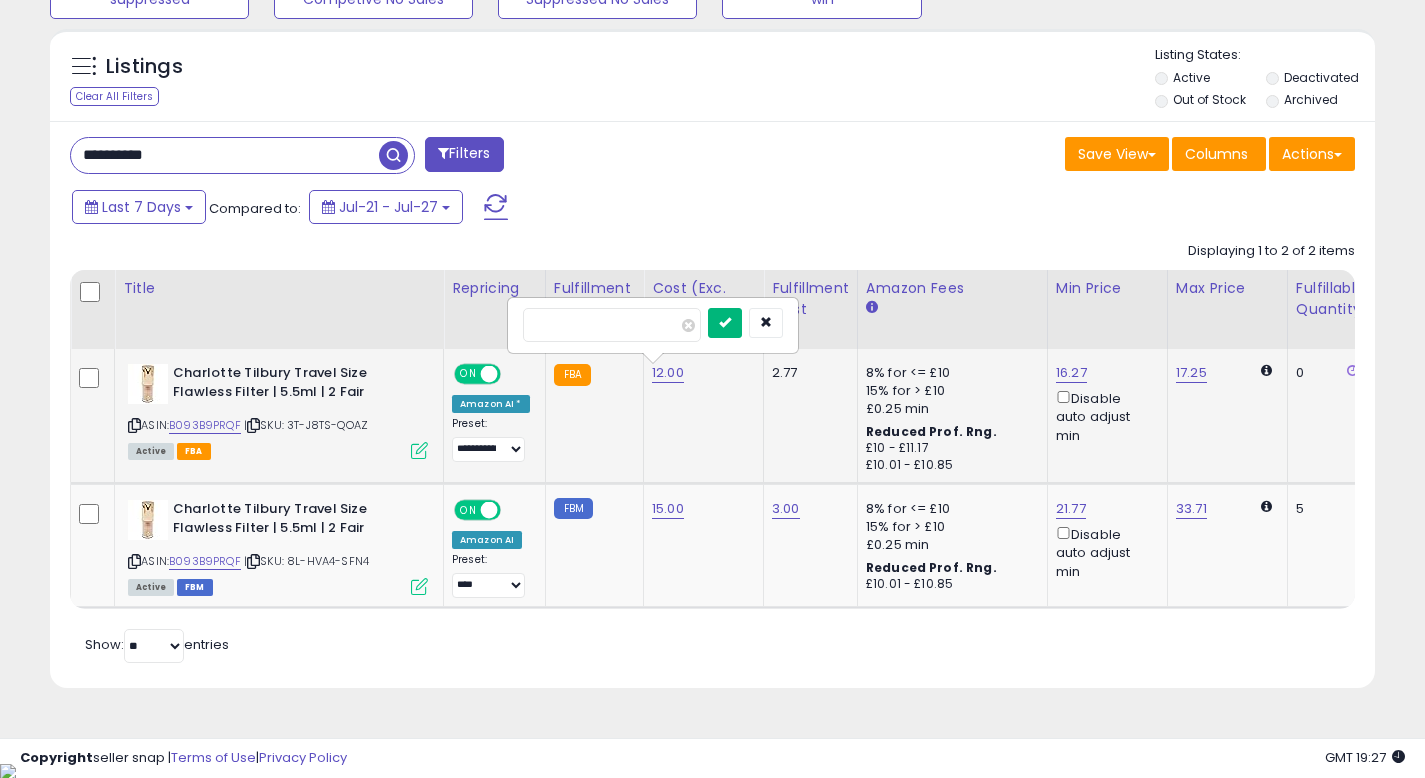 type on "**" 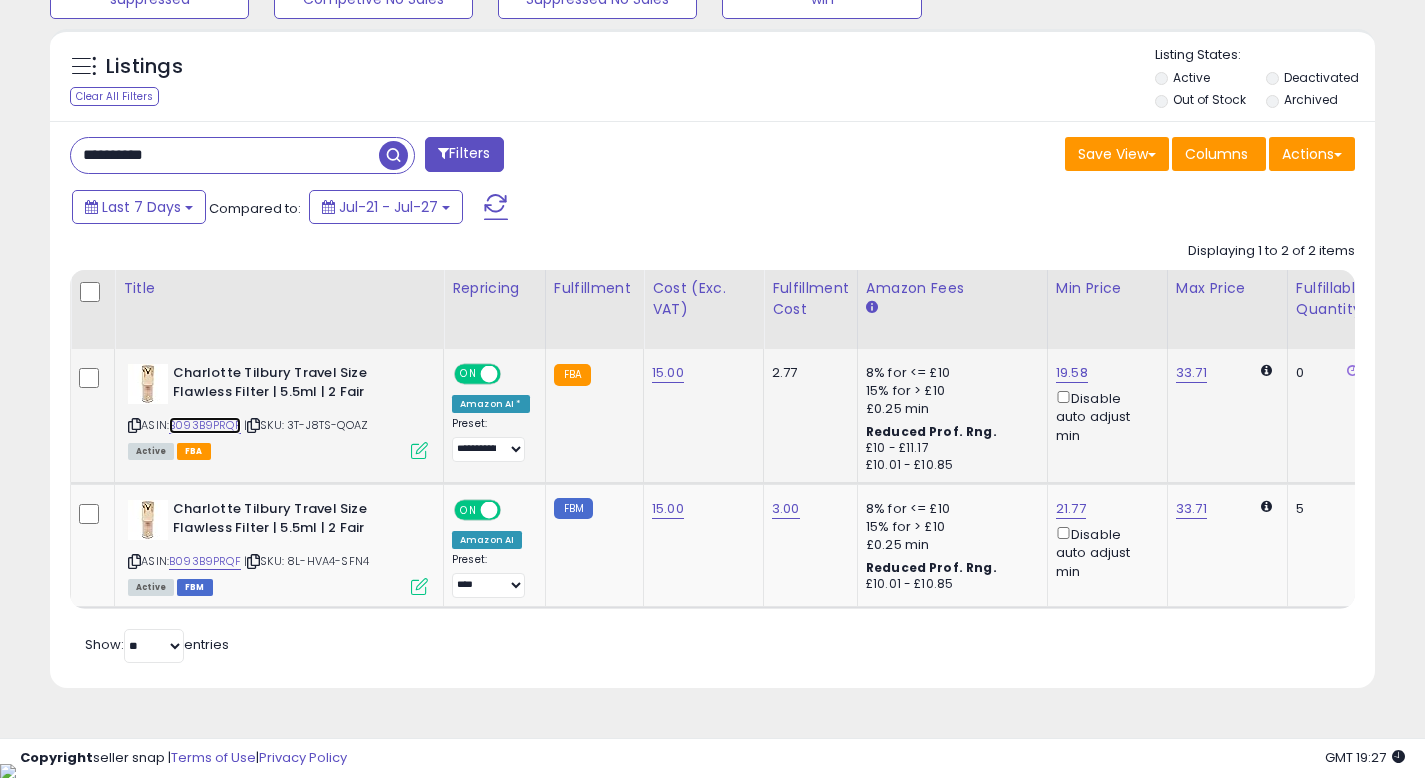 click on "B093B9PRQF" at bounding box center (205, 425) 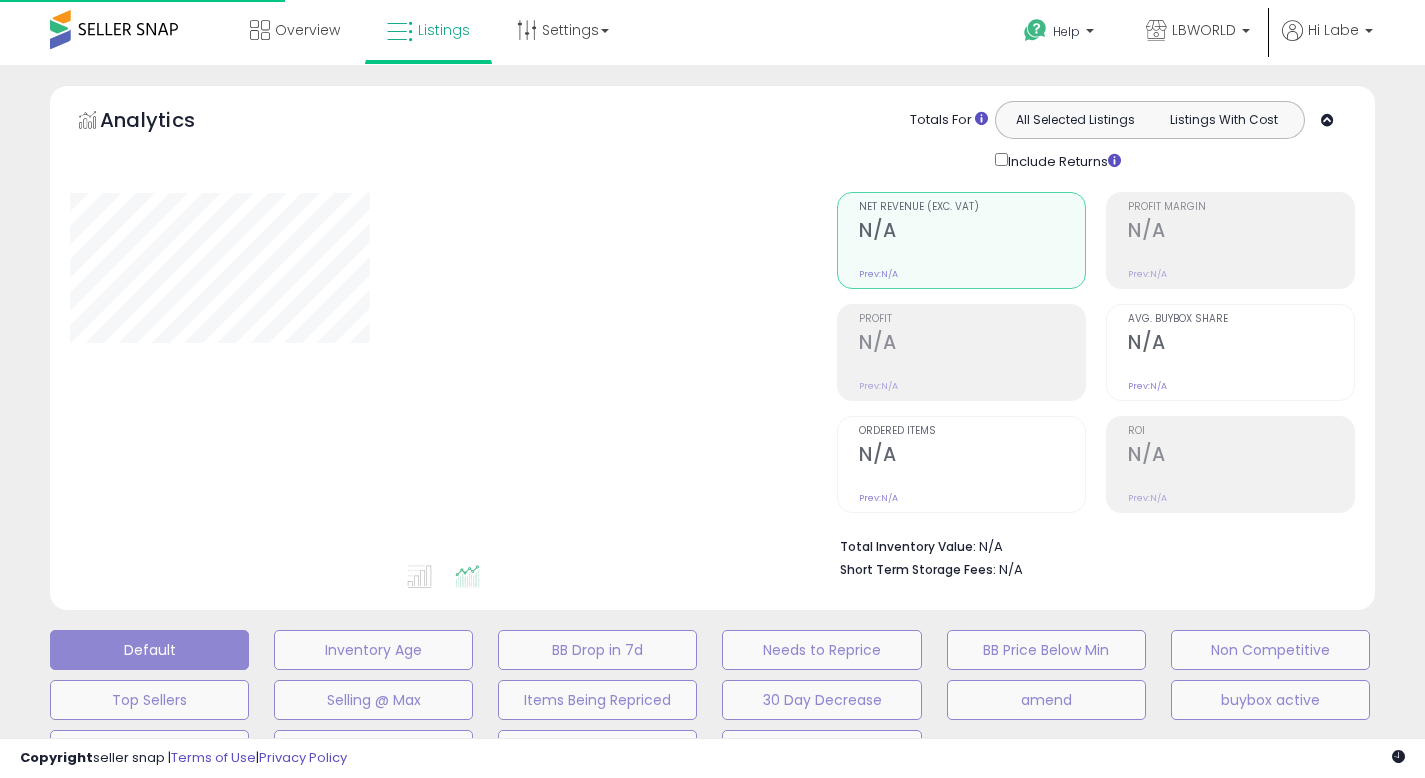 scroll, scrollTop: 513, scrollLeft: 0, axis: vertical 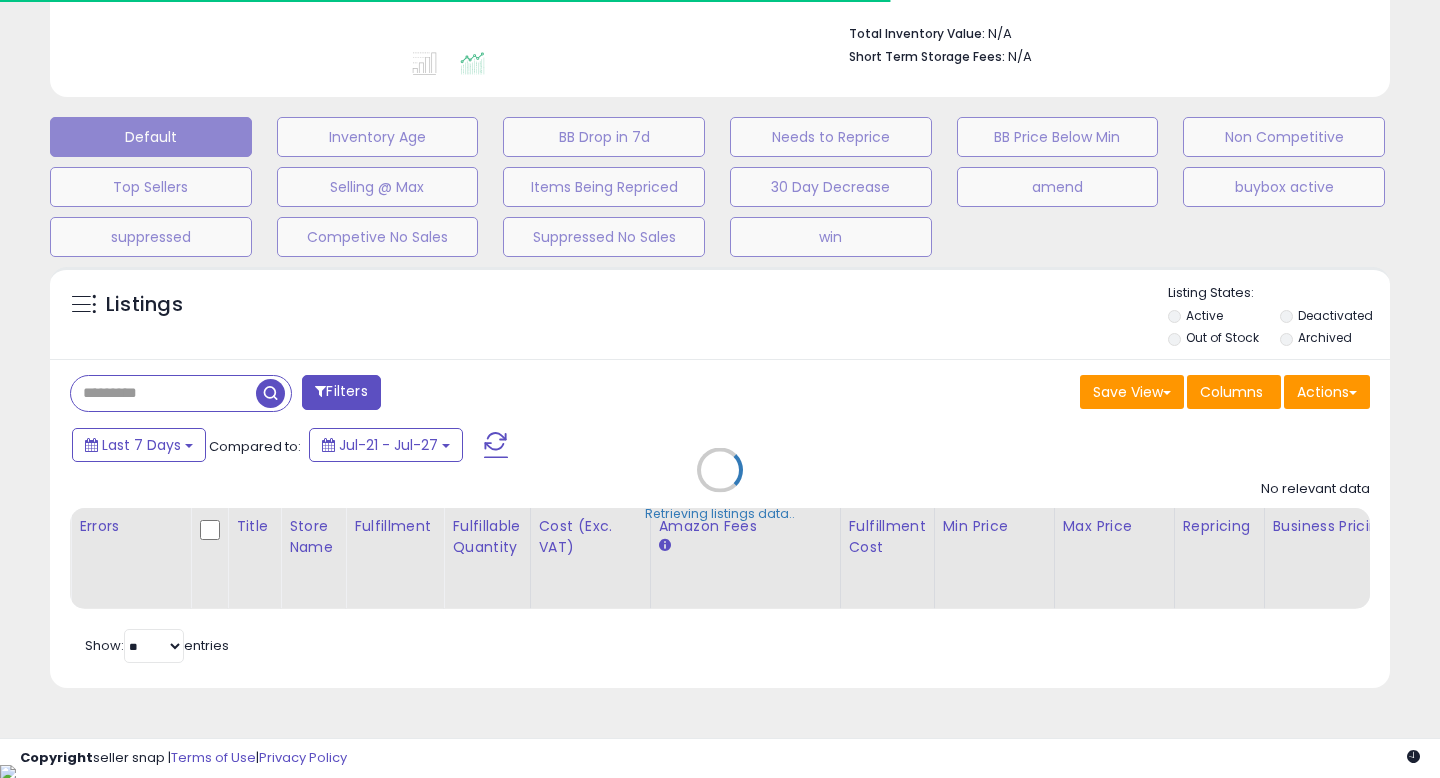 type on "**********" 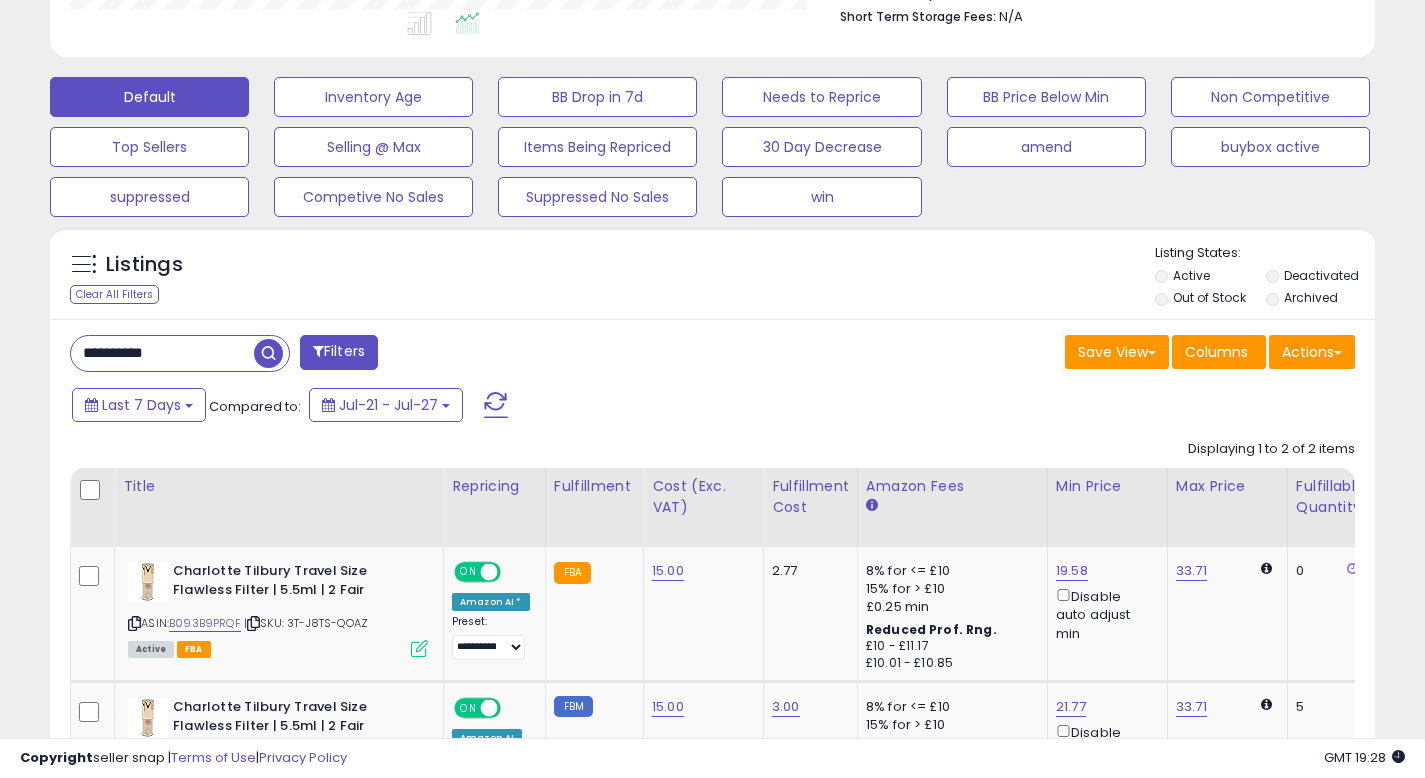 scroll, scrollTop: 658, scrollLeft: 0, axis: vertical 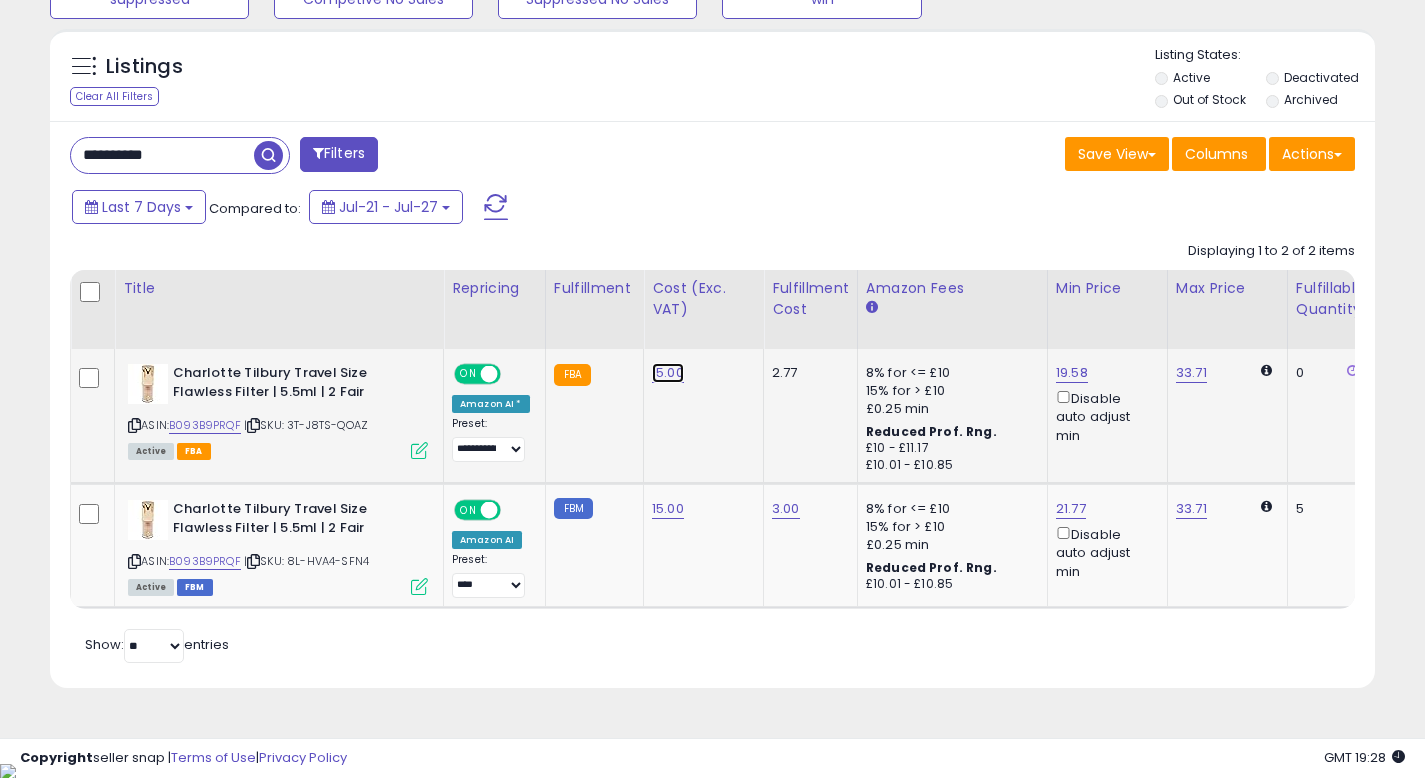 click on "15.00" at bounding box center (668, 373) 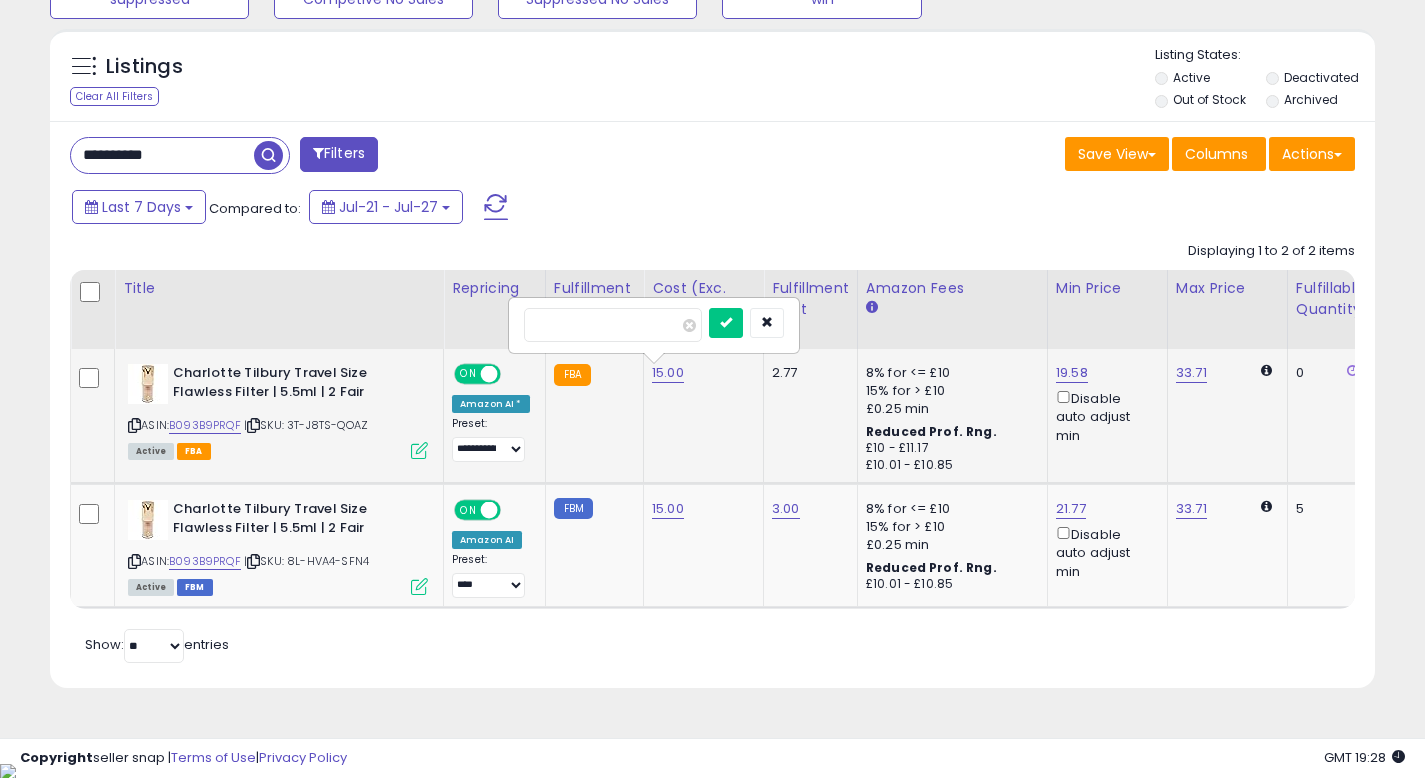 click on "*****" at bounding box center [613, 325] 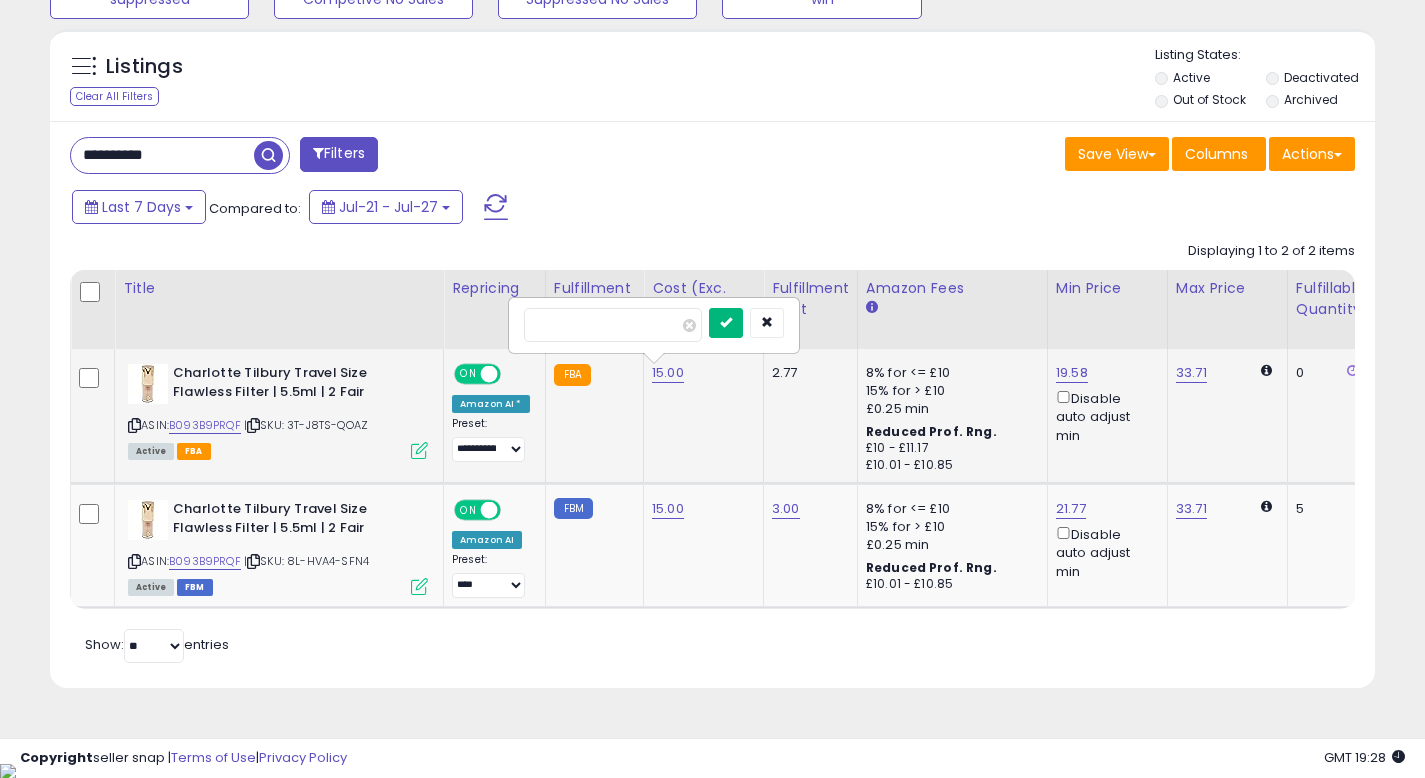 type on "**" 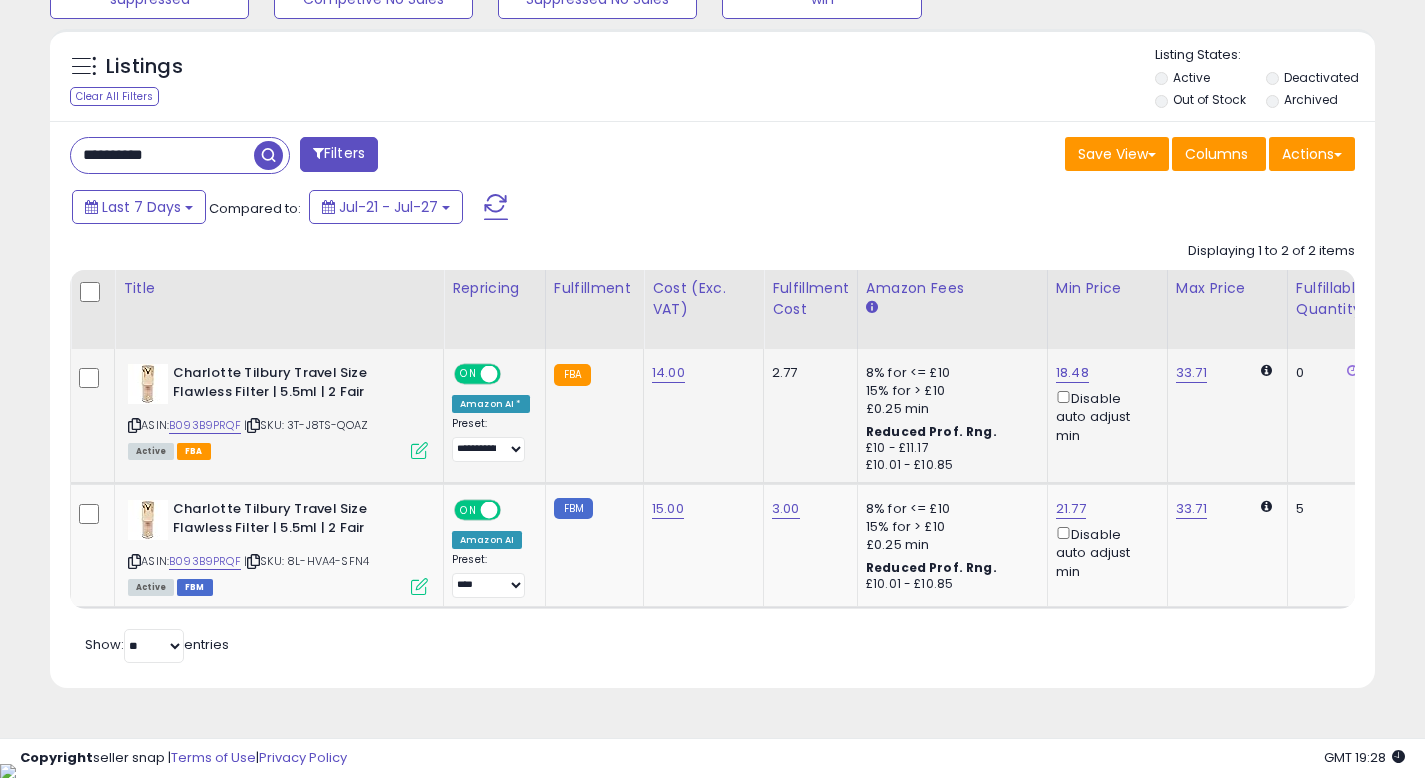 click on "Last 7 Days
Compared to:
Jul-21 - Jul-27" at bounding box center [549, 209] 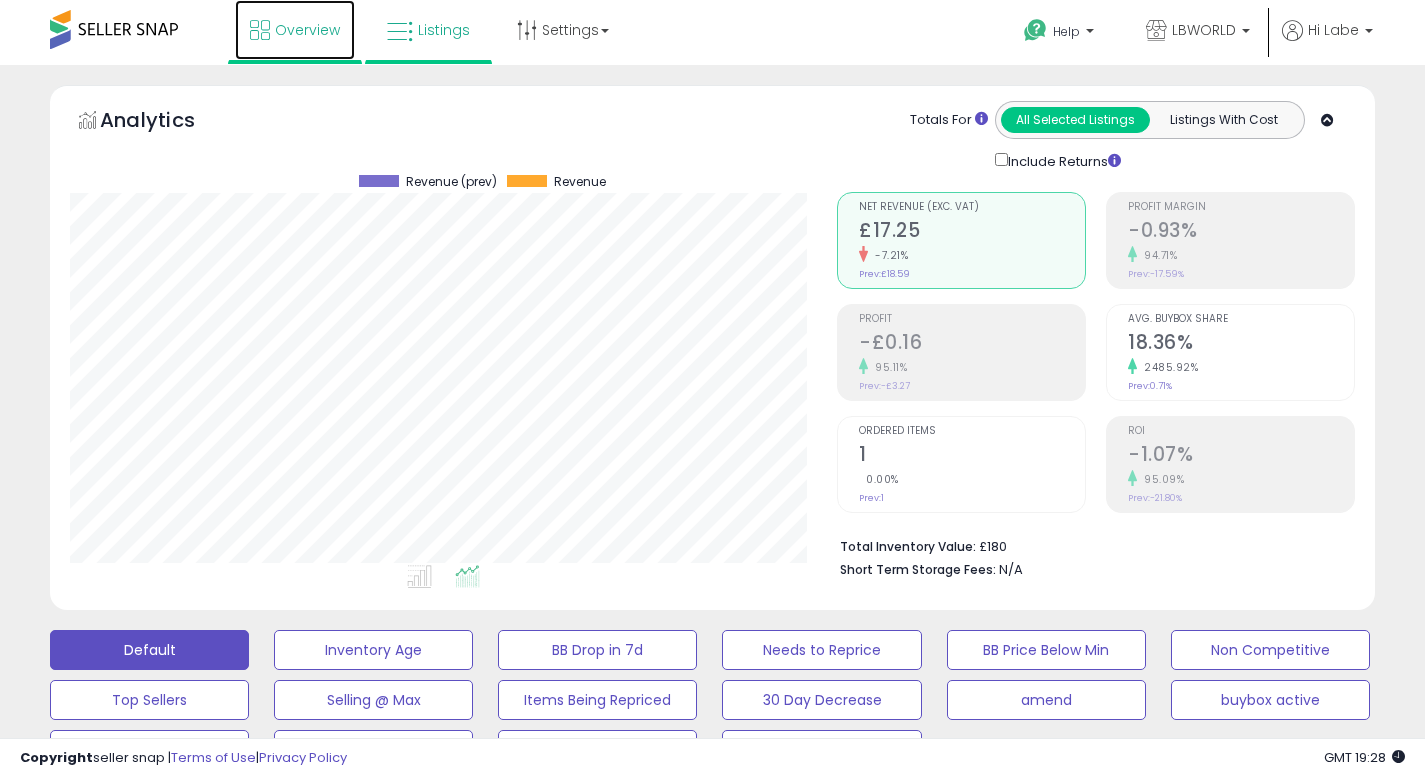 click on "Overview" at bounding box center (307, 30) 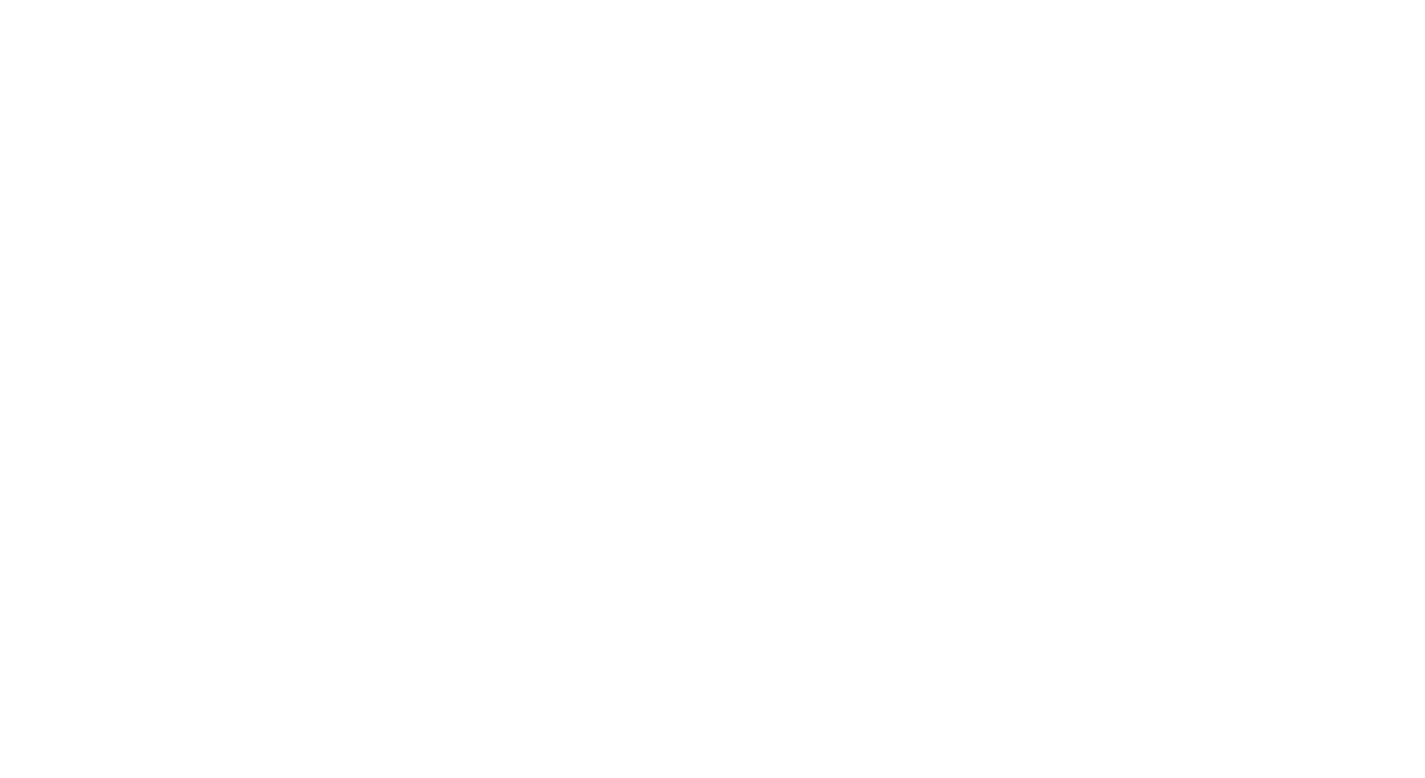 scroll, scrollTop: 0, scrollLeft: 0, axis: both 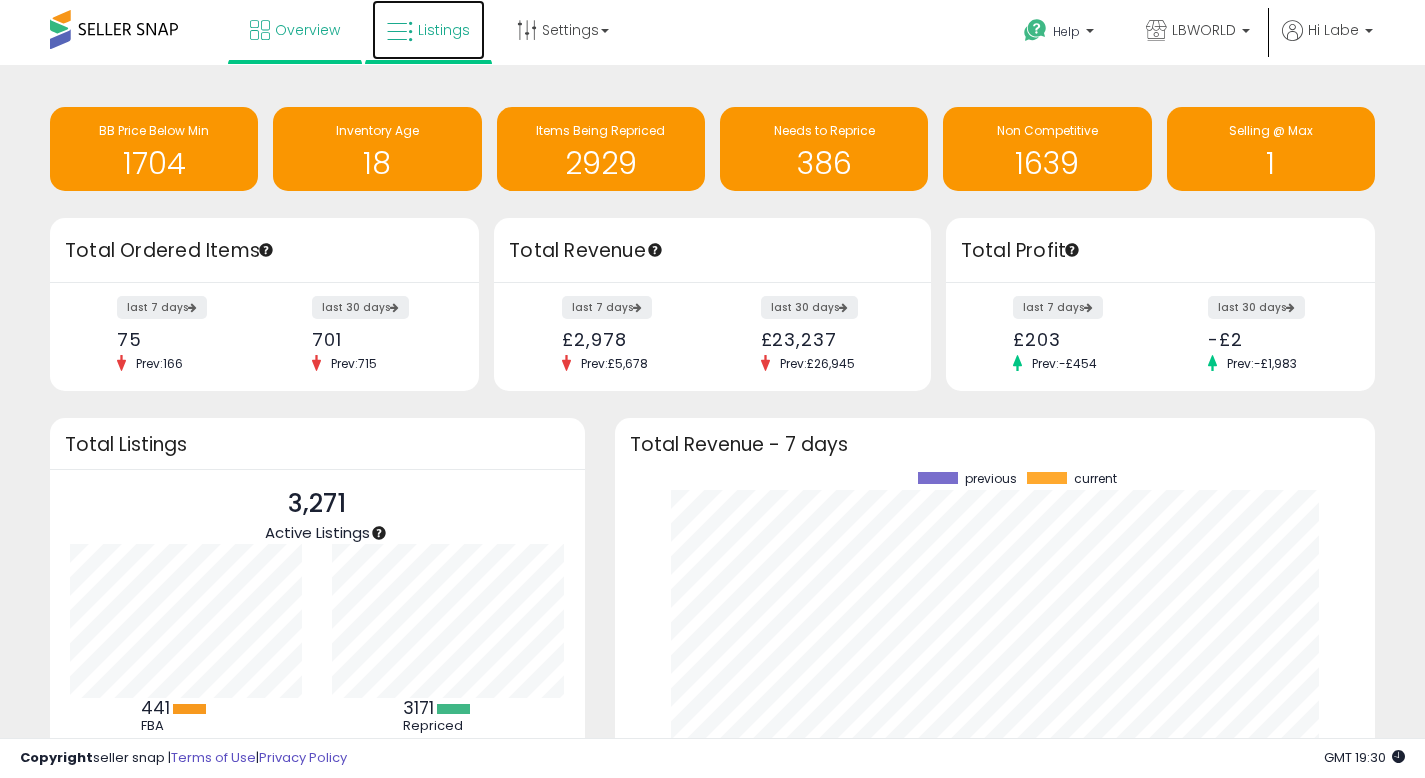 click on "Listings" at bounding box center [444, 30] 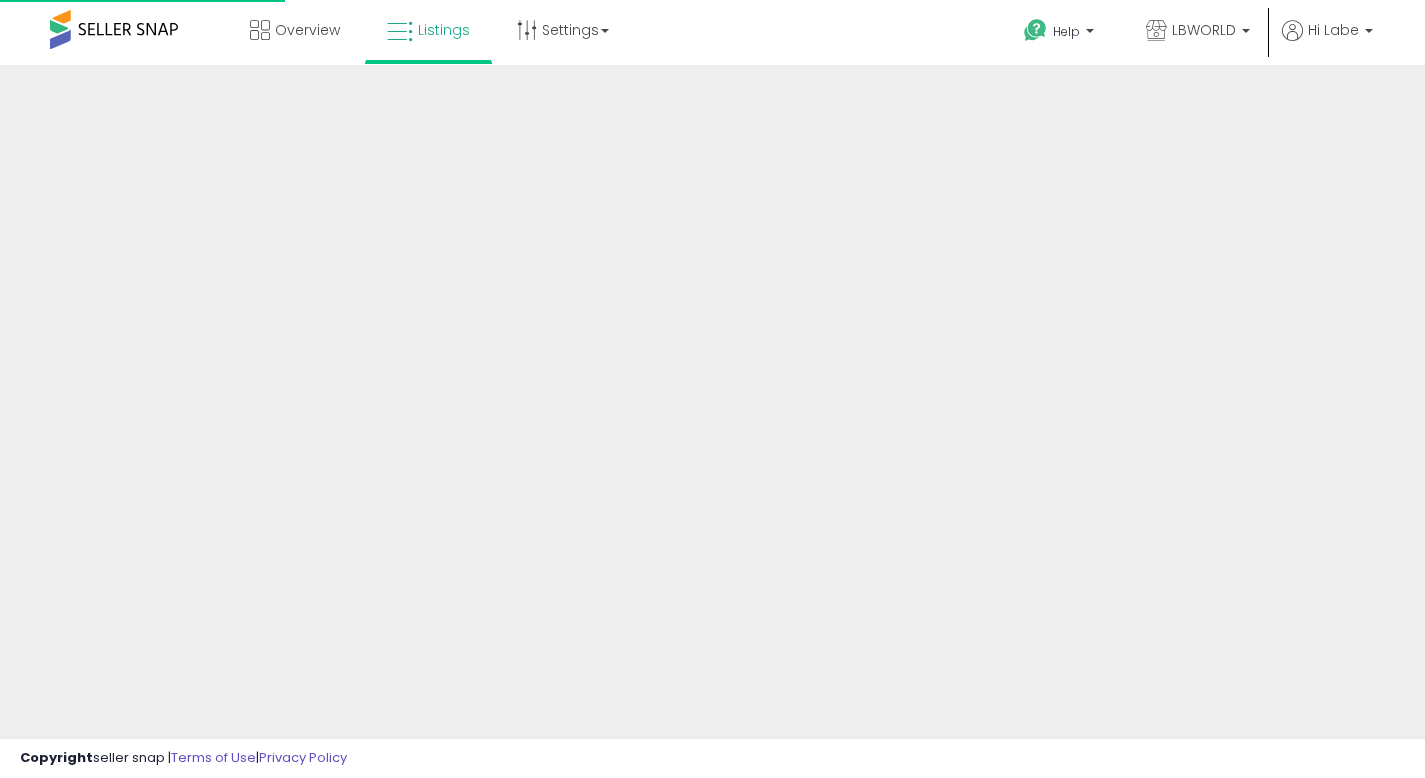 scroll, scrollTop: 0, scrollLeft: 0, axis: both 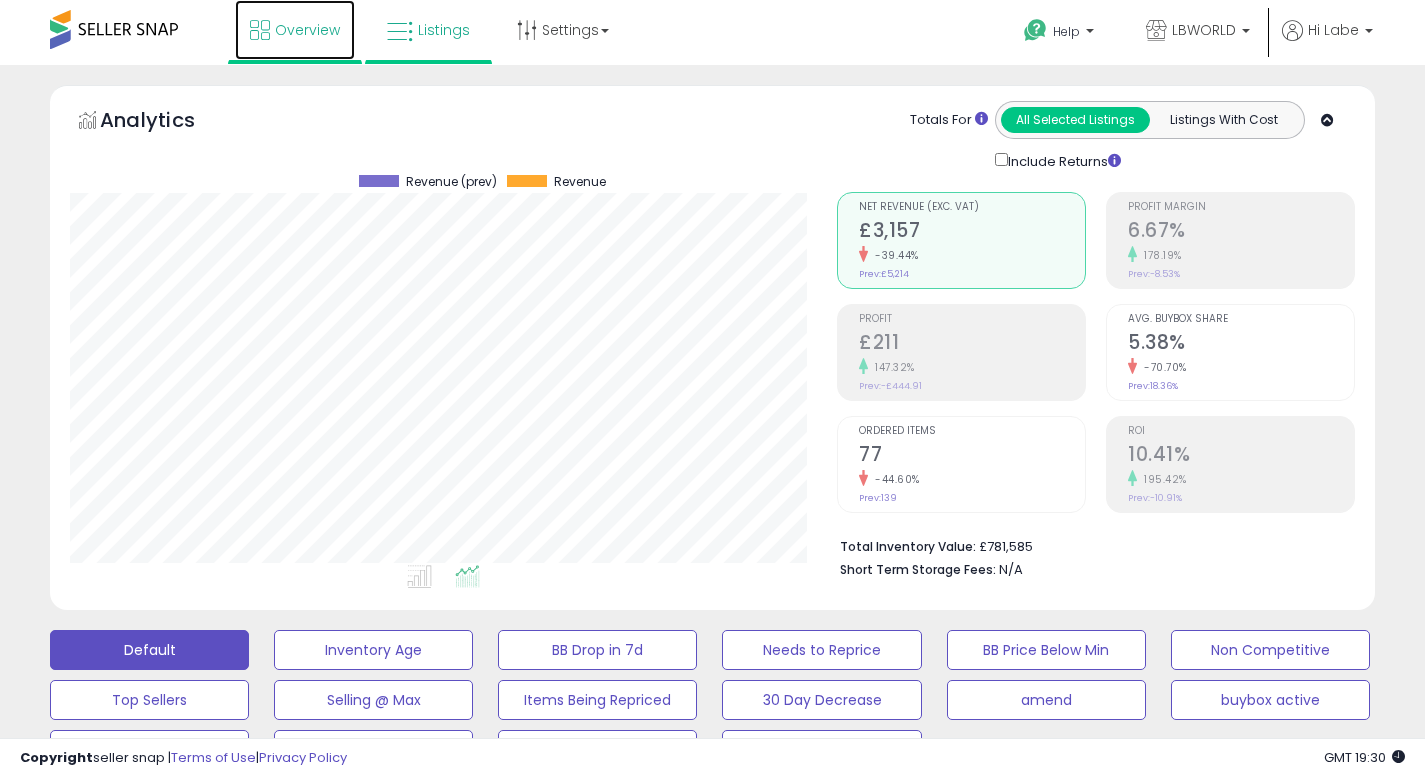 click on "Overview" at bounding box center (307, 30) 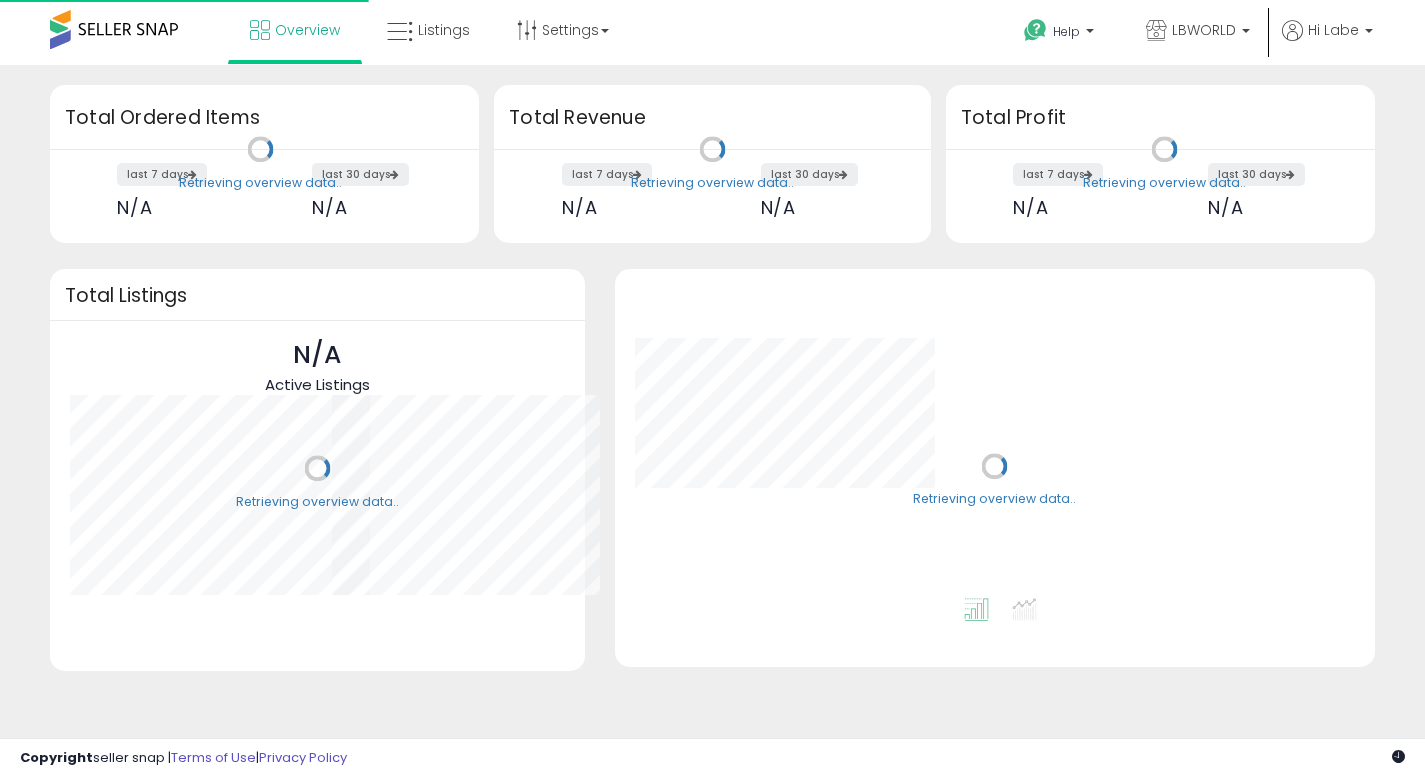 scroll, scrollTop: 0, scrollLeft: 0, axis: both 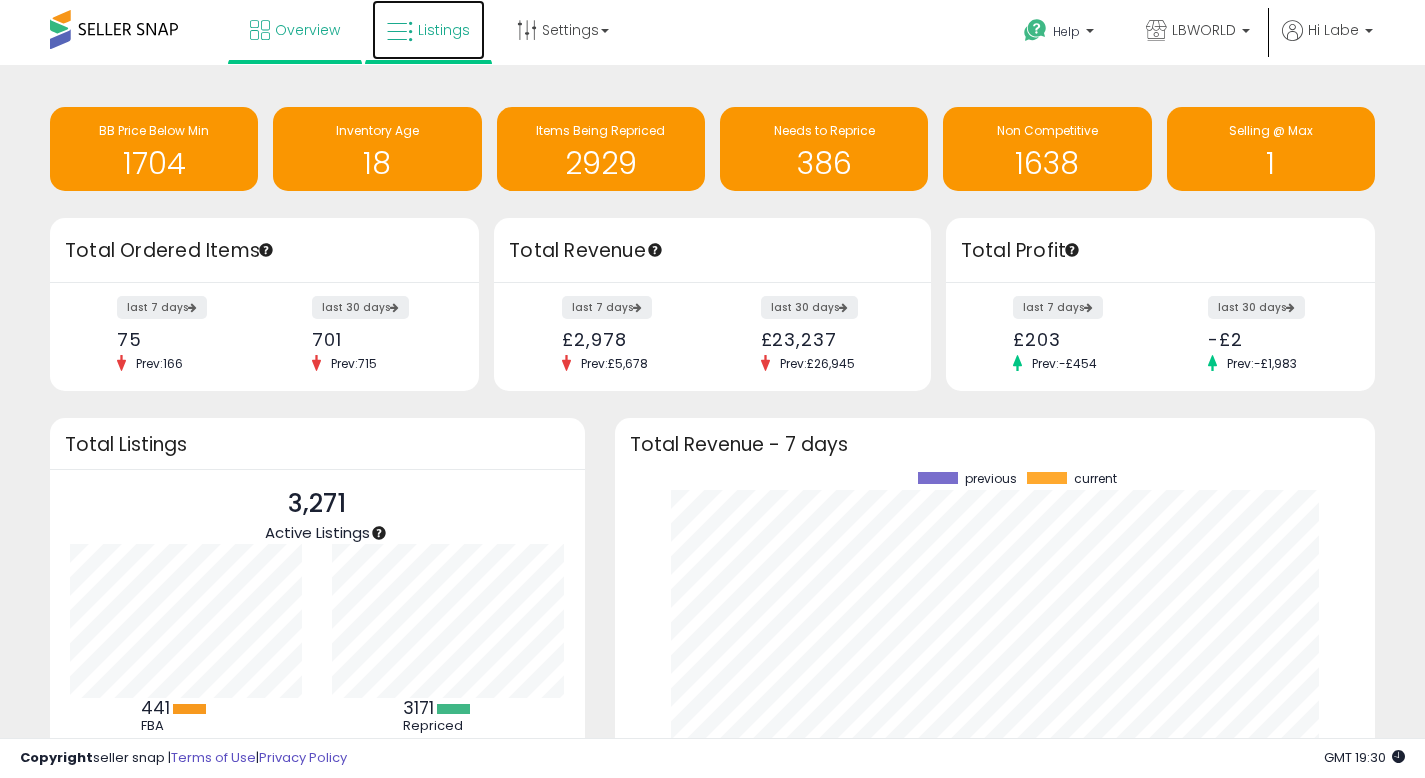 click on "Listings" at bounding box center [428, 30] 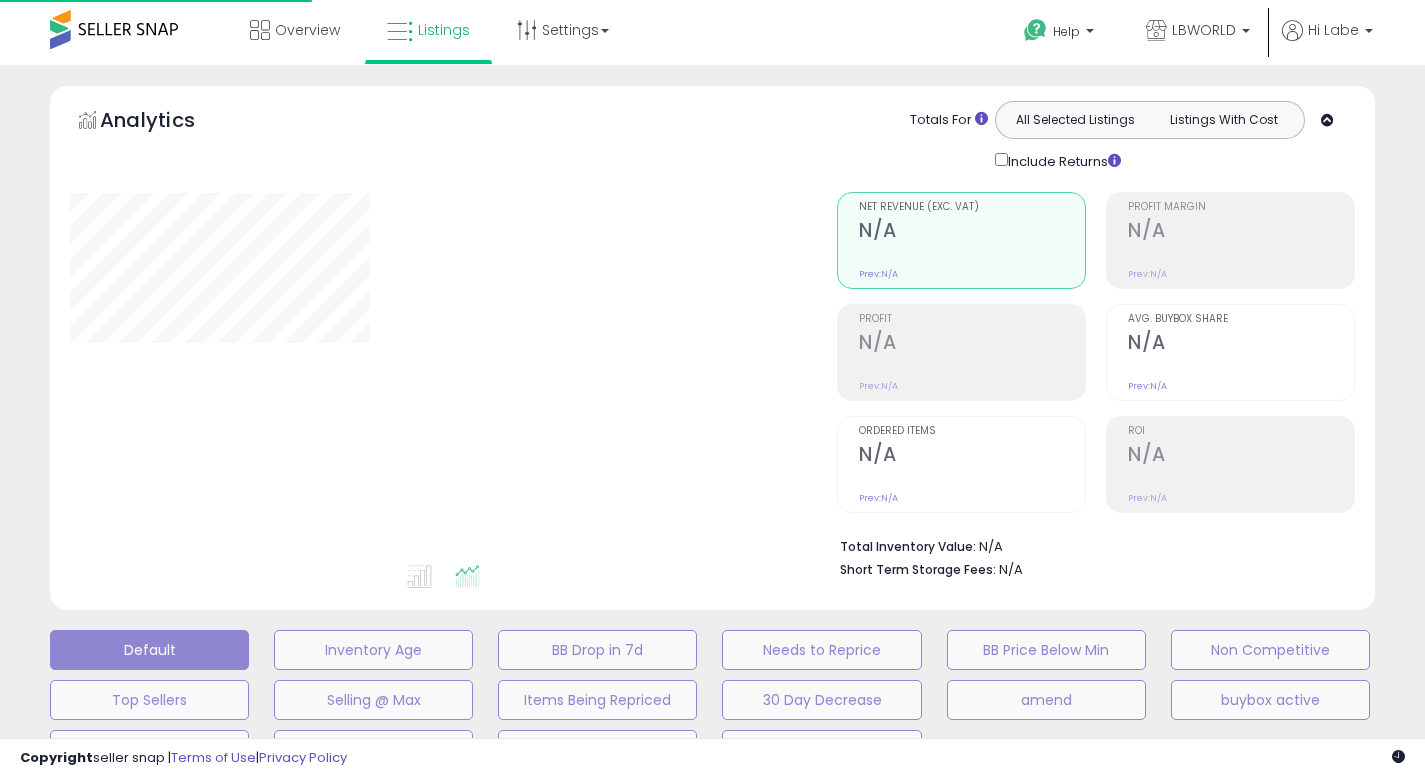 scroll, scrollTop: 0, scrollLeft: 0, axis: both 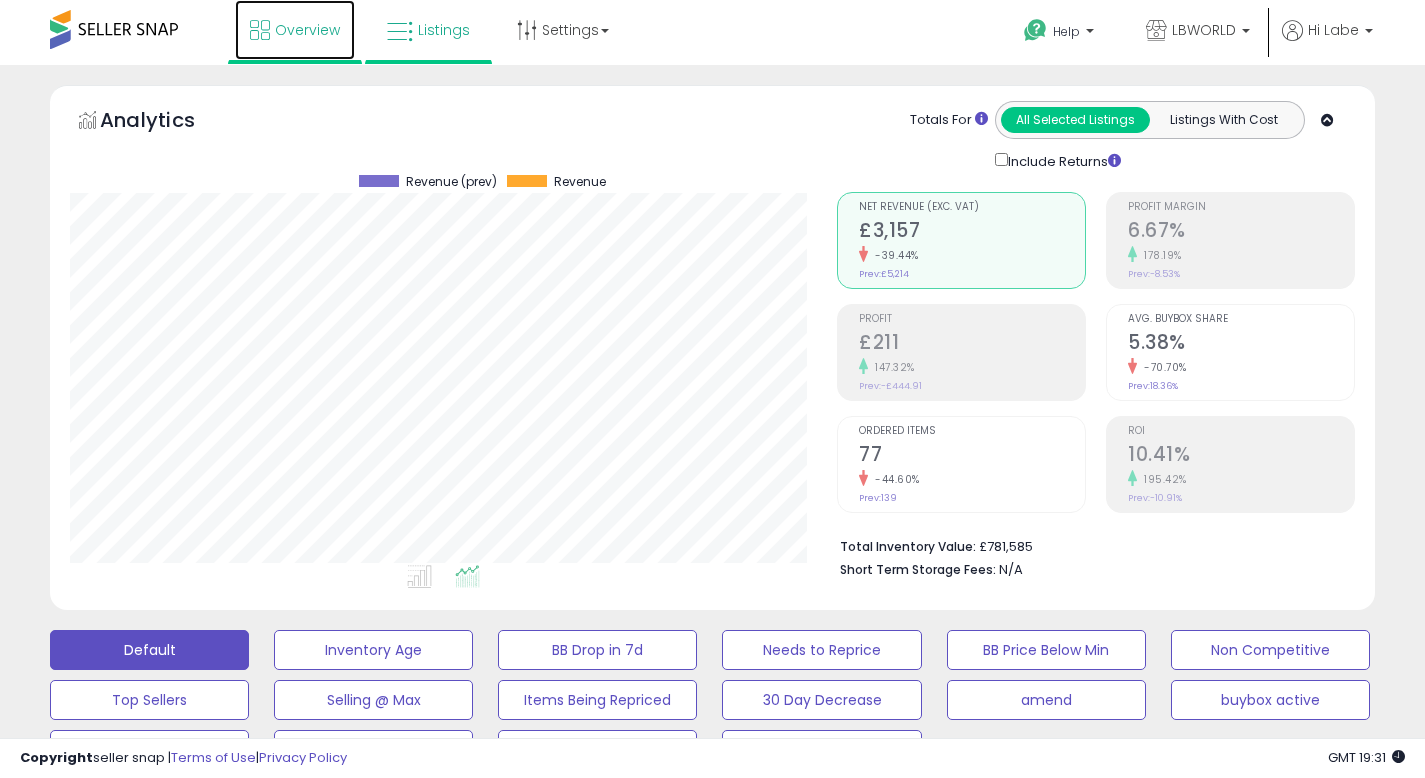 click on "Overview" at bounding box center [307, 30] 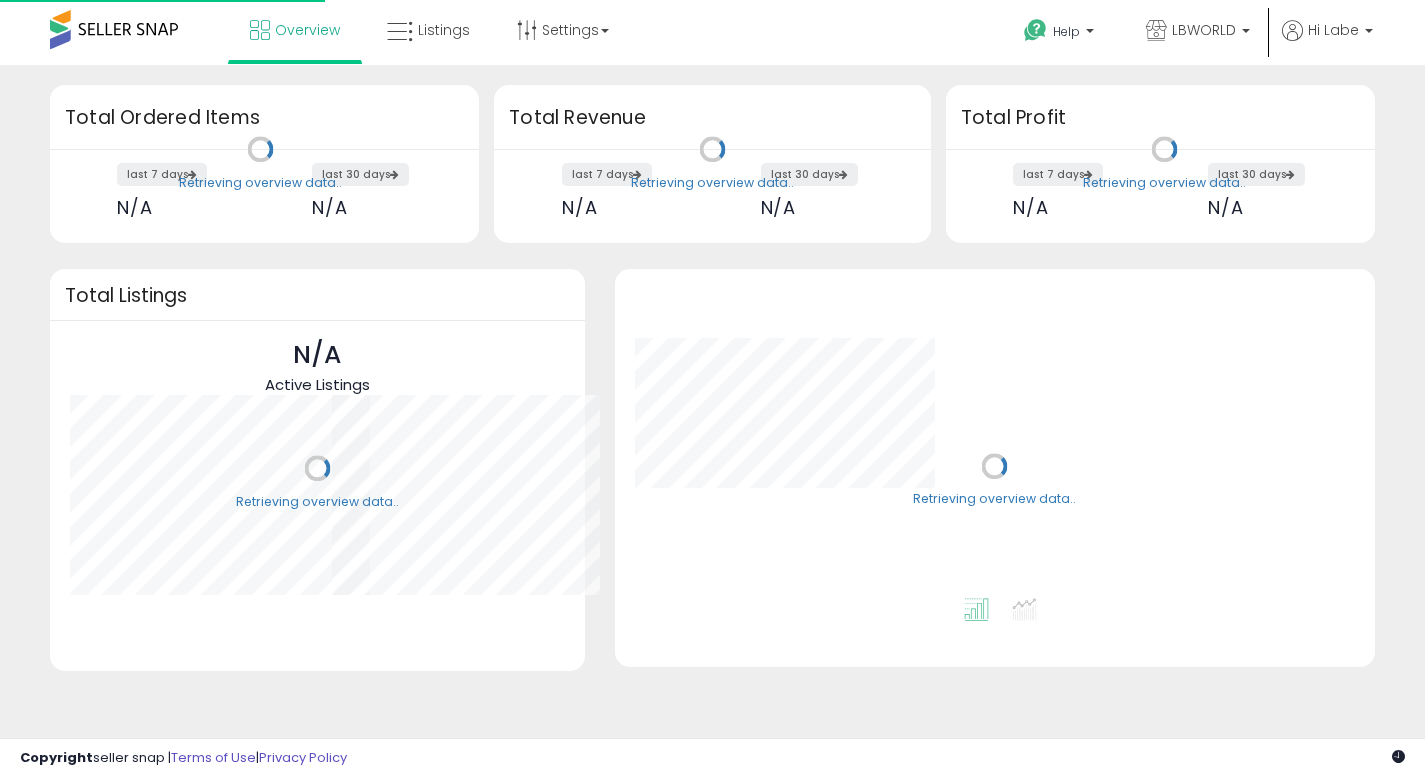 scroll, scrollTop: 0, scrollLeft: 0, axis: both 